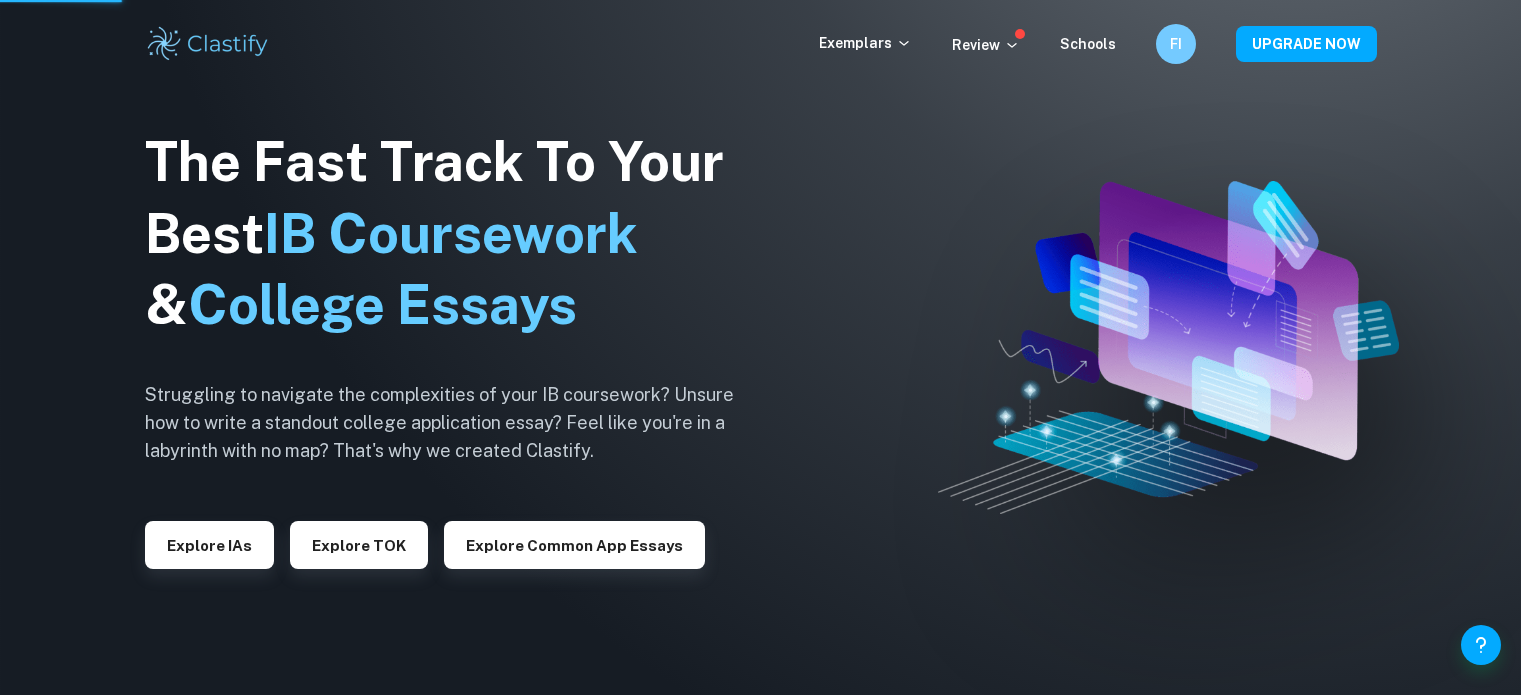 scroll, scrollTop: 0, scrollLeft: 0, axis: both 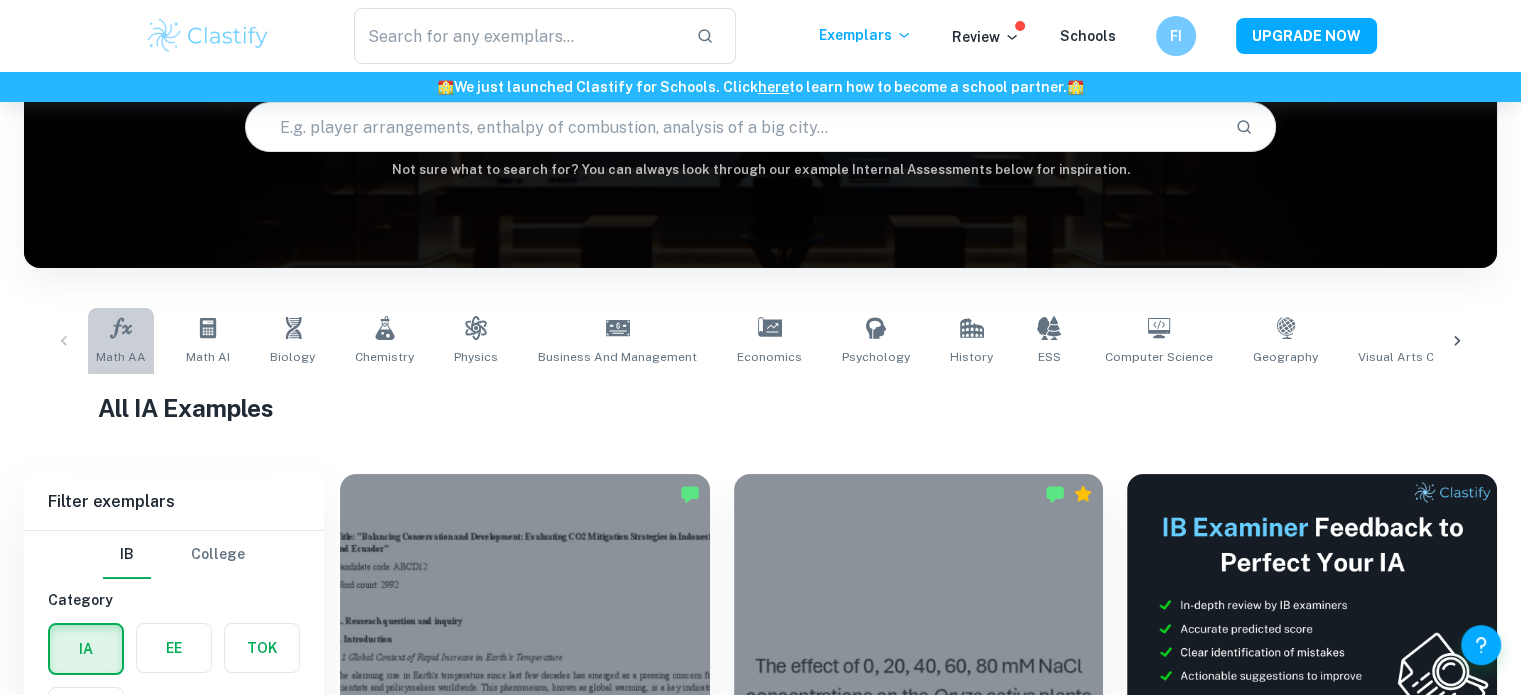 click on "Math AA" at bounding box center (121, 341) 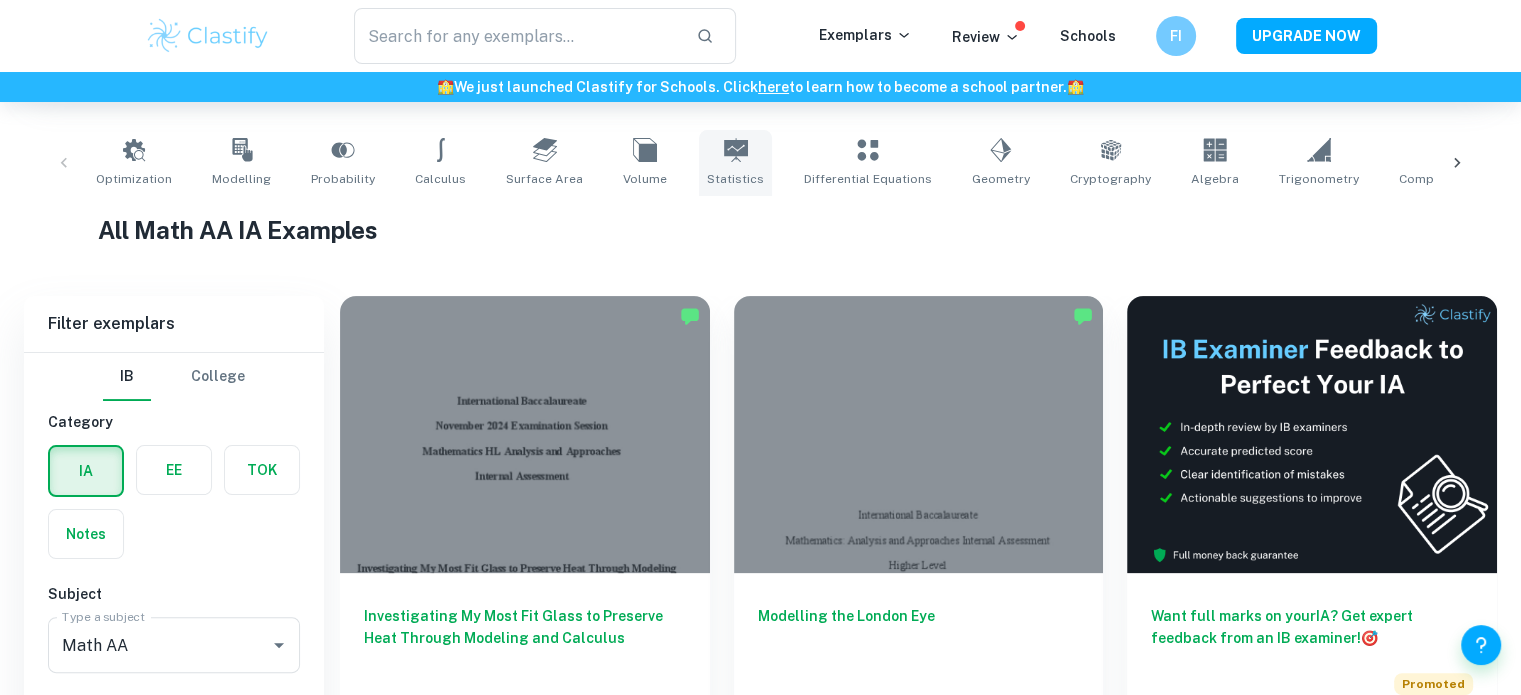 scroll, scrollTop: 500, scrollLeft: 0, axis: vertical 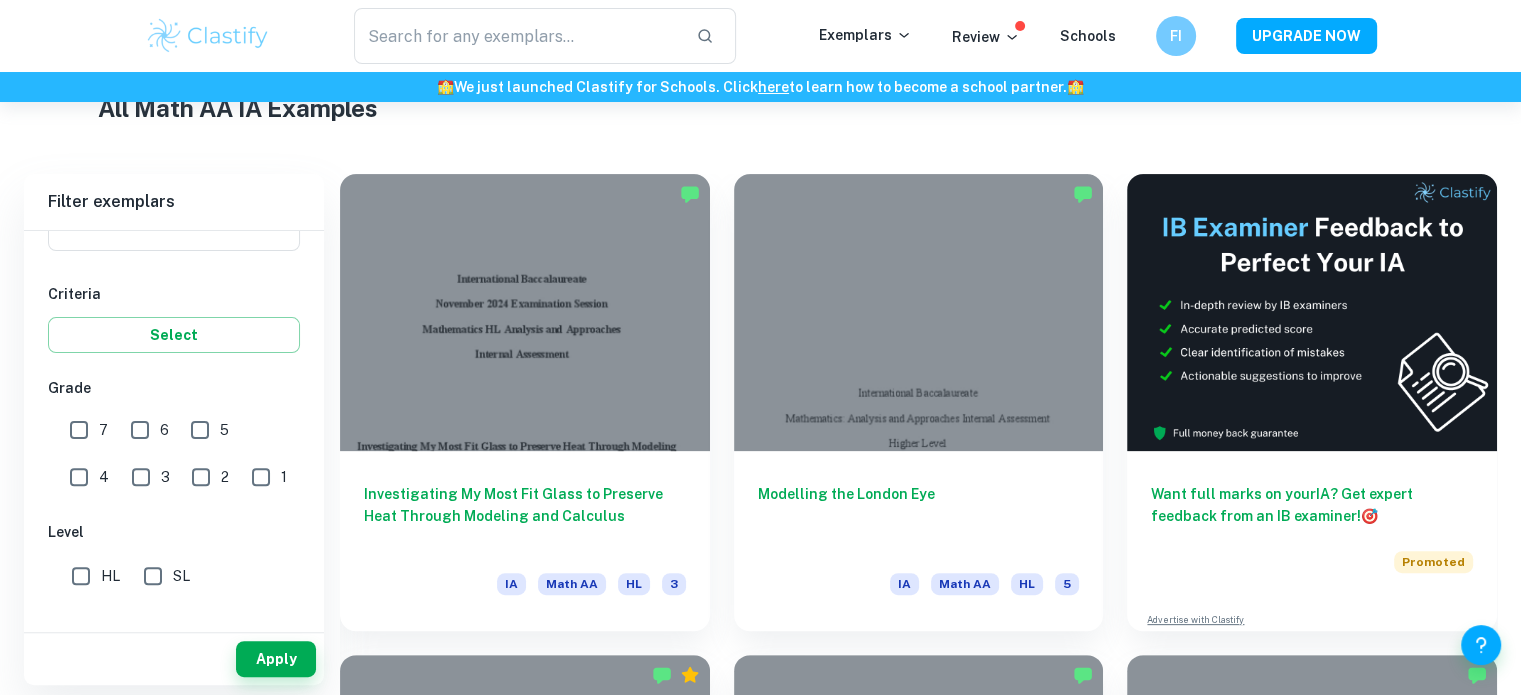 click on "HL" at bounding box center [110, 576] 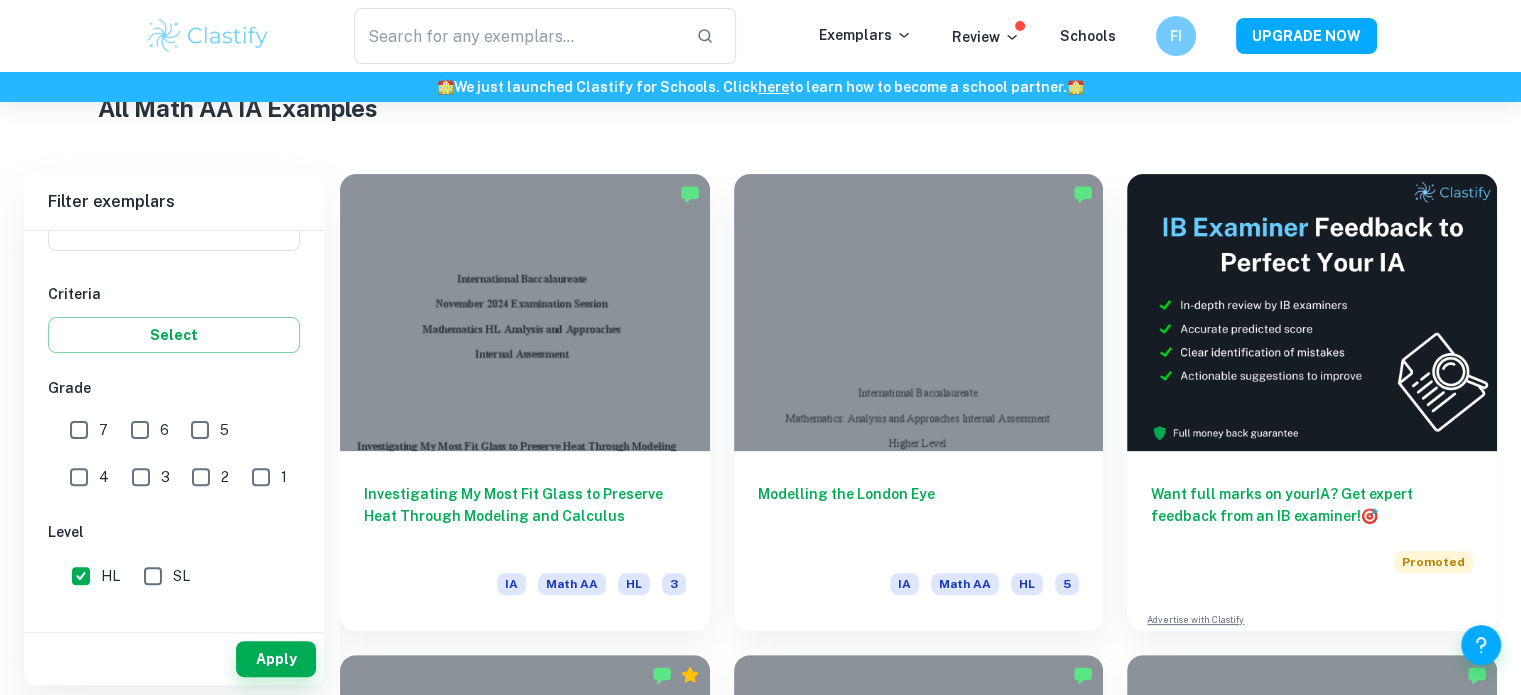 click on "7" at bounding box center (79, 430) 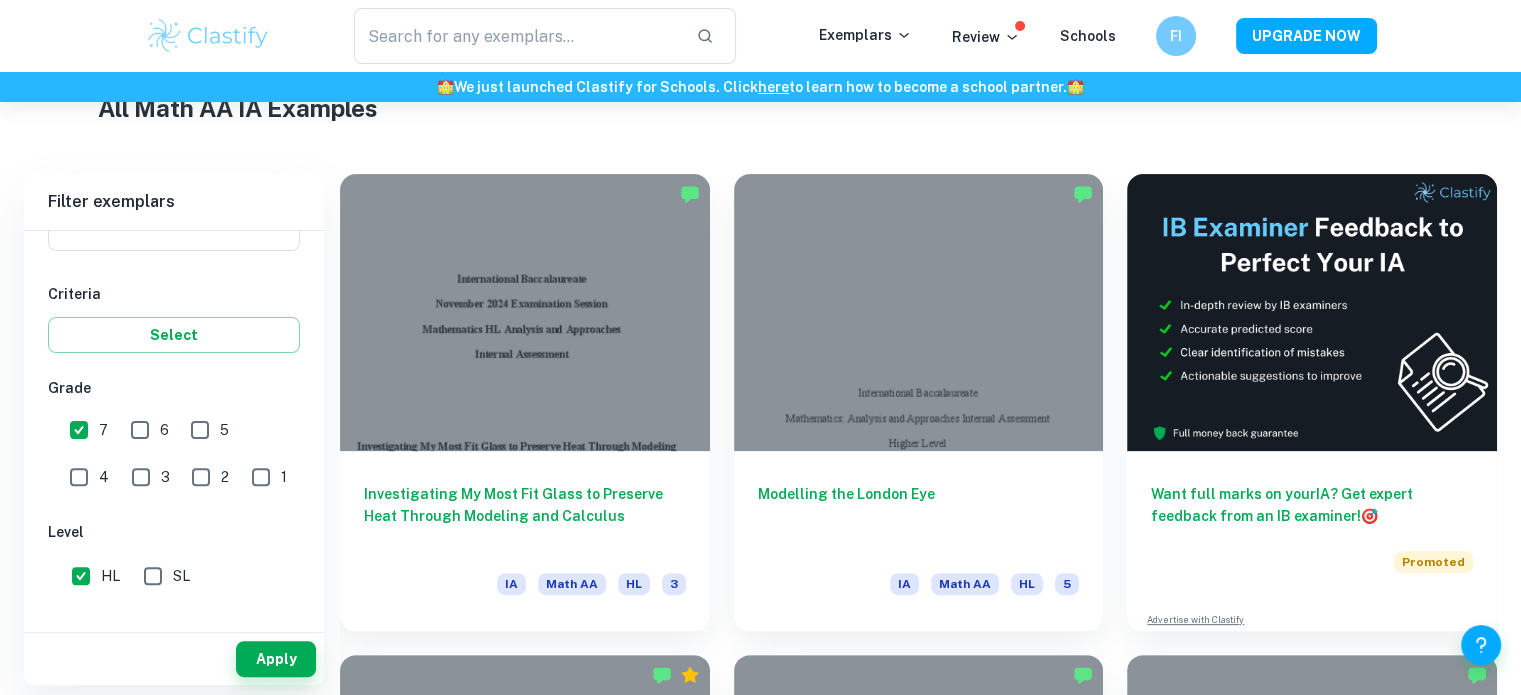click on "6" at bounding box center [140, 430] 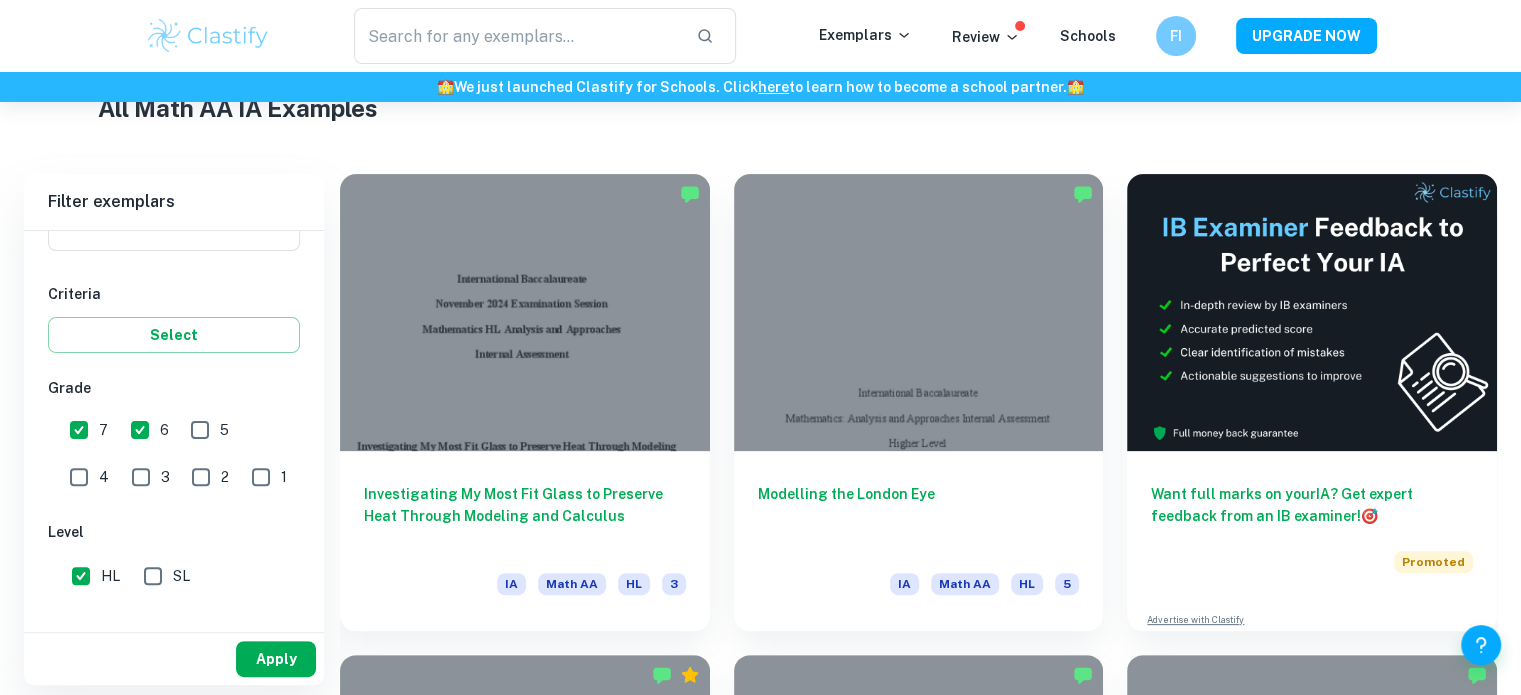click on "Apply" at bounding box center [276, 659] 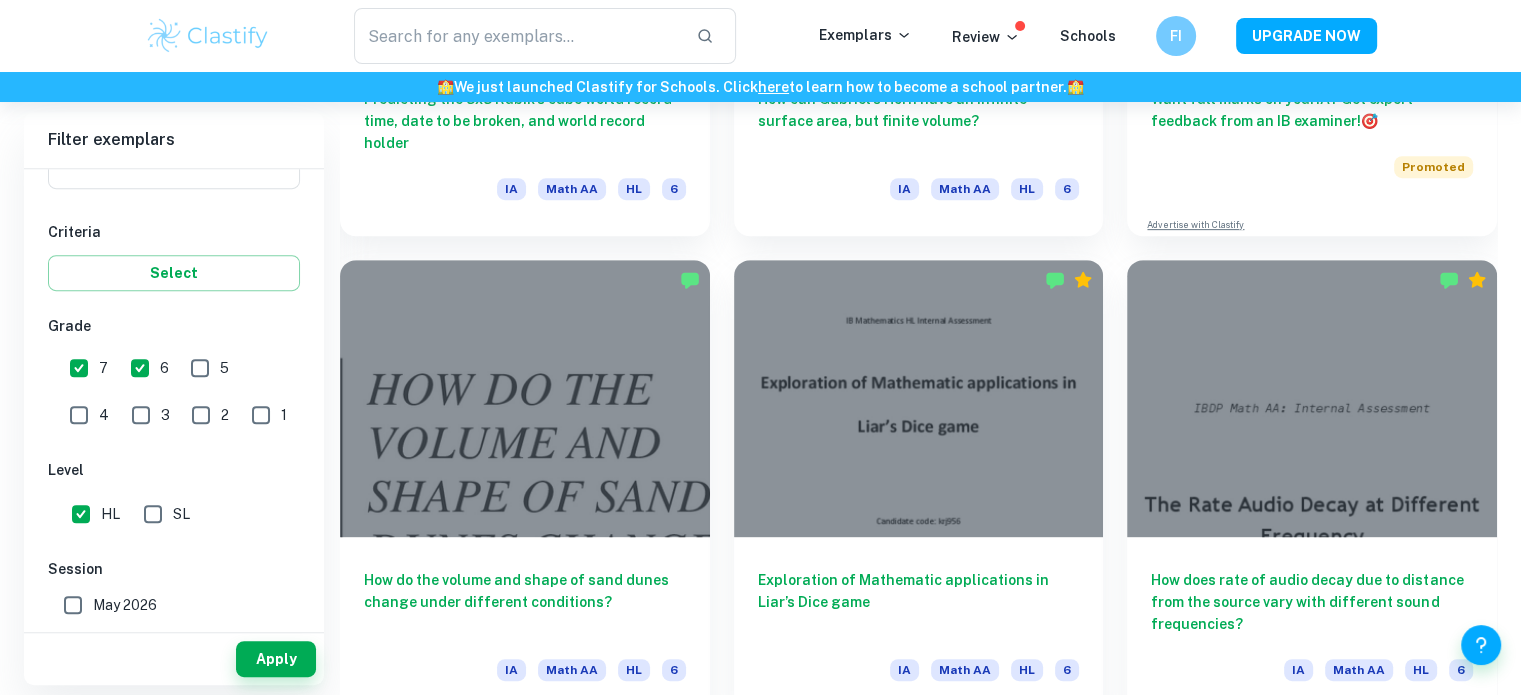 scroll, scrollTop: 900, scrollLeft: 0, axis: vertical 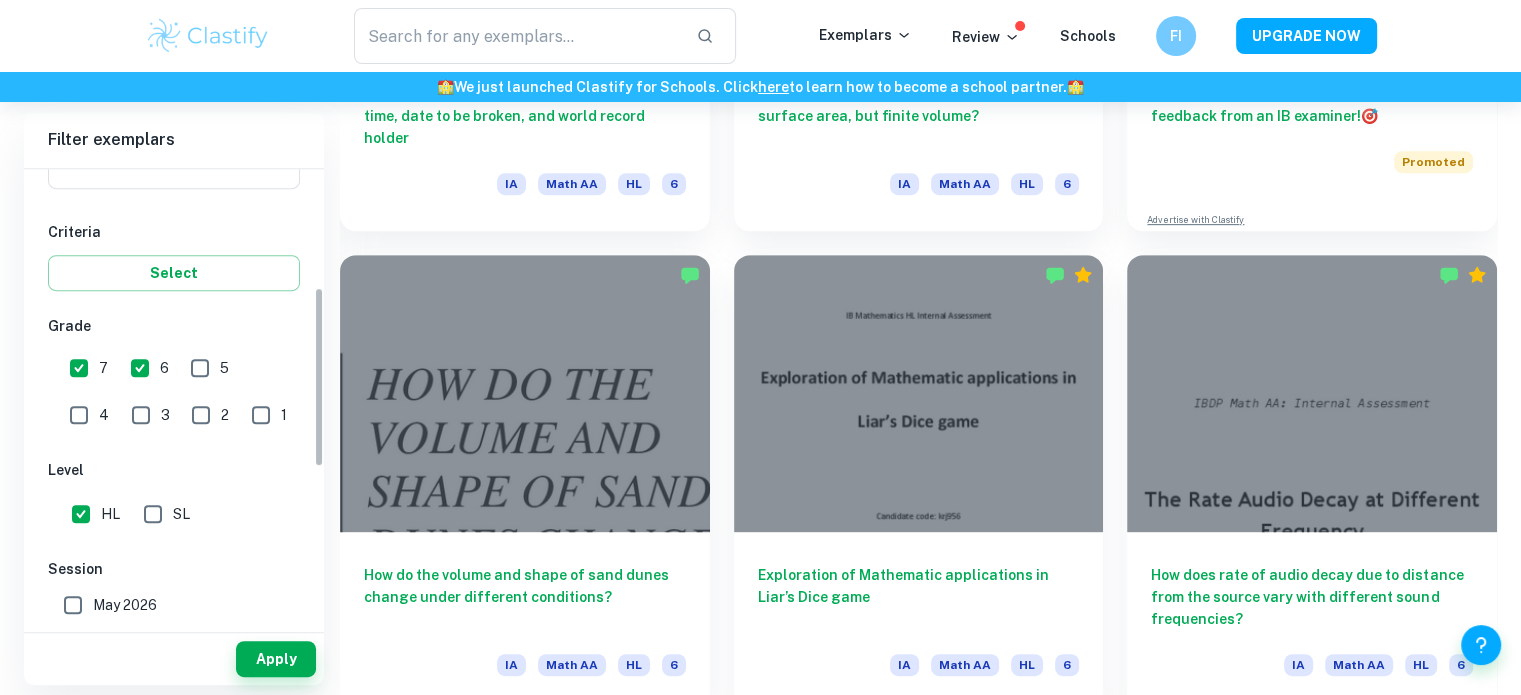 click on "6" at bounding box center [144, 368] 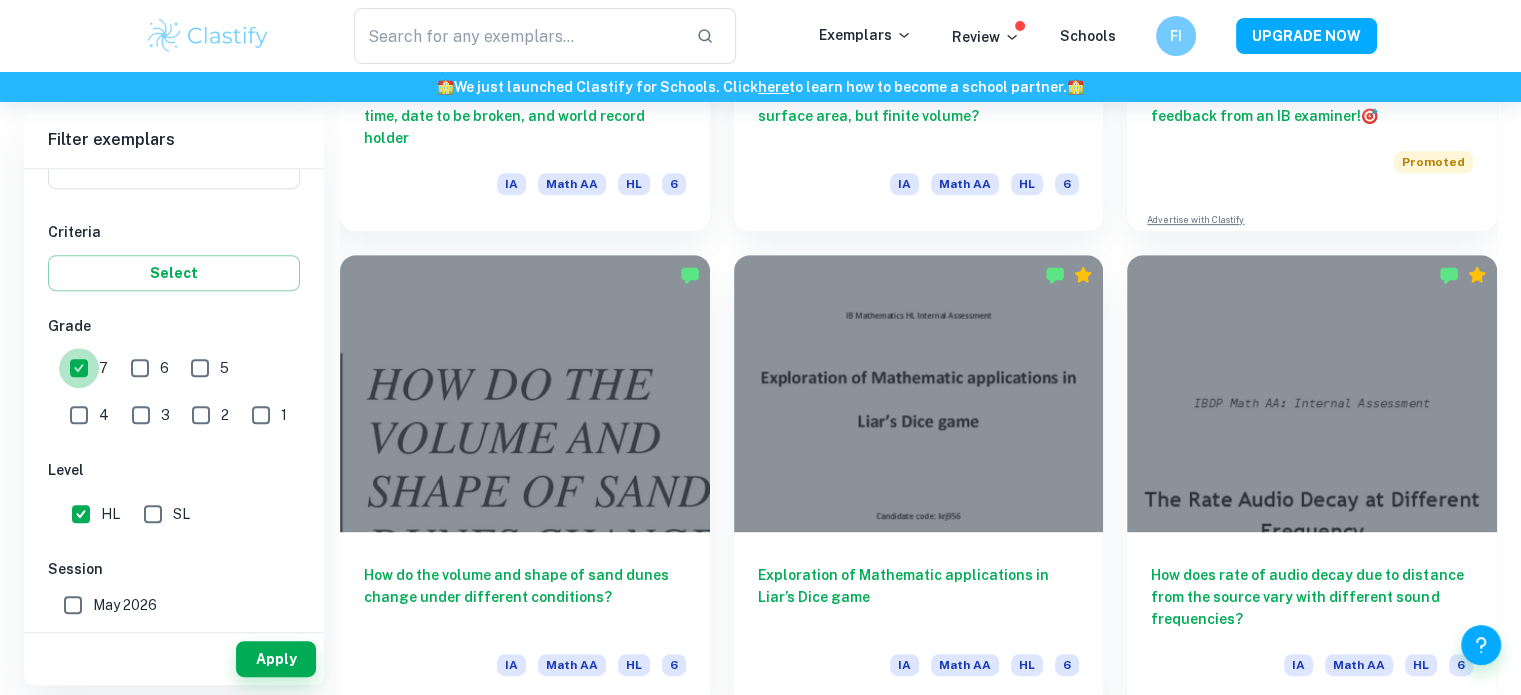 click on "7" at bounding box center [79, 368] 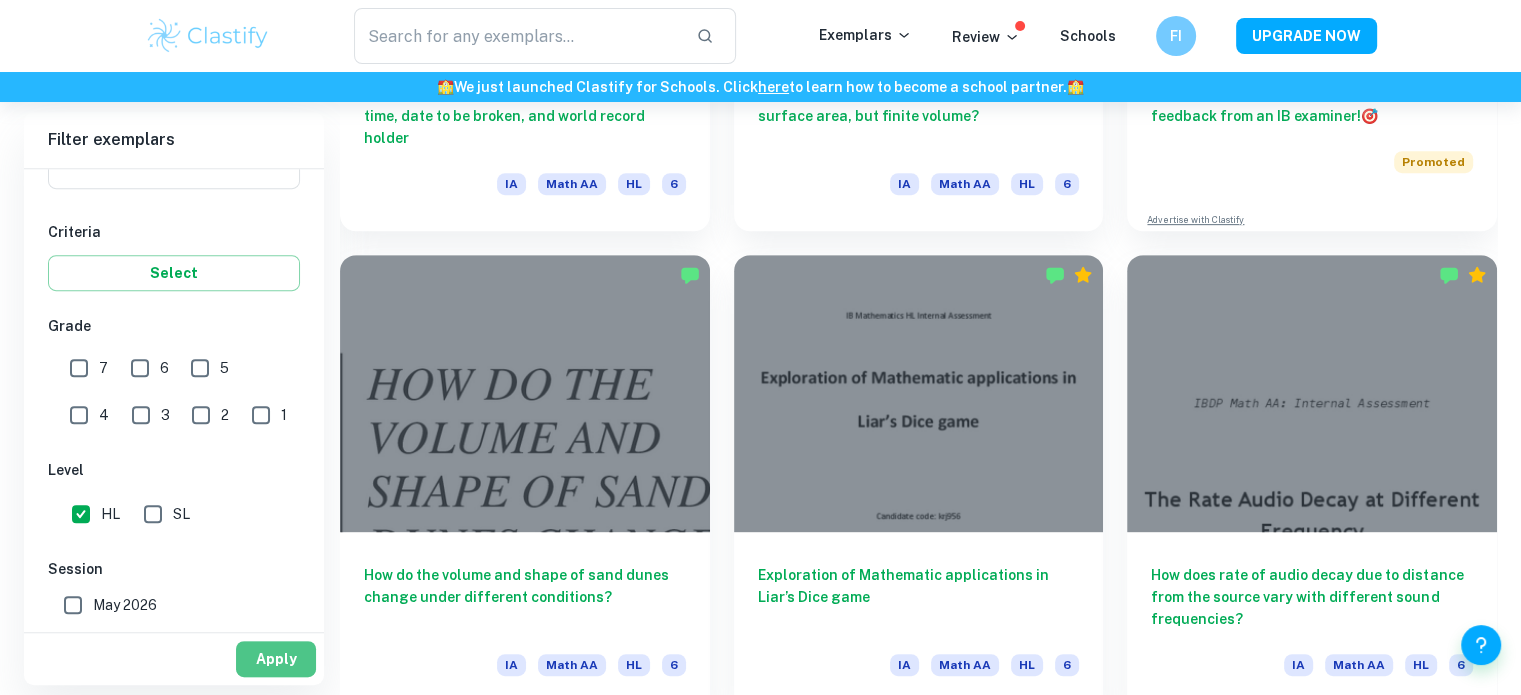 click on "Apply" at bounding box center (276, 659) 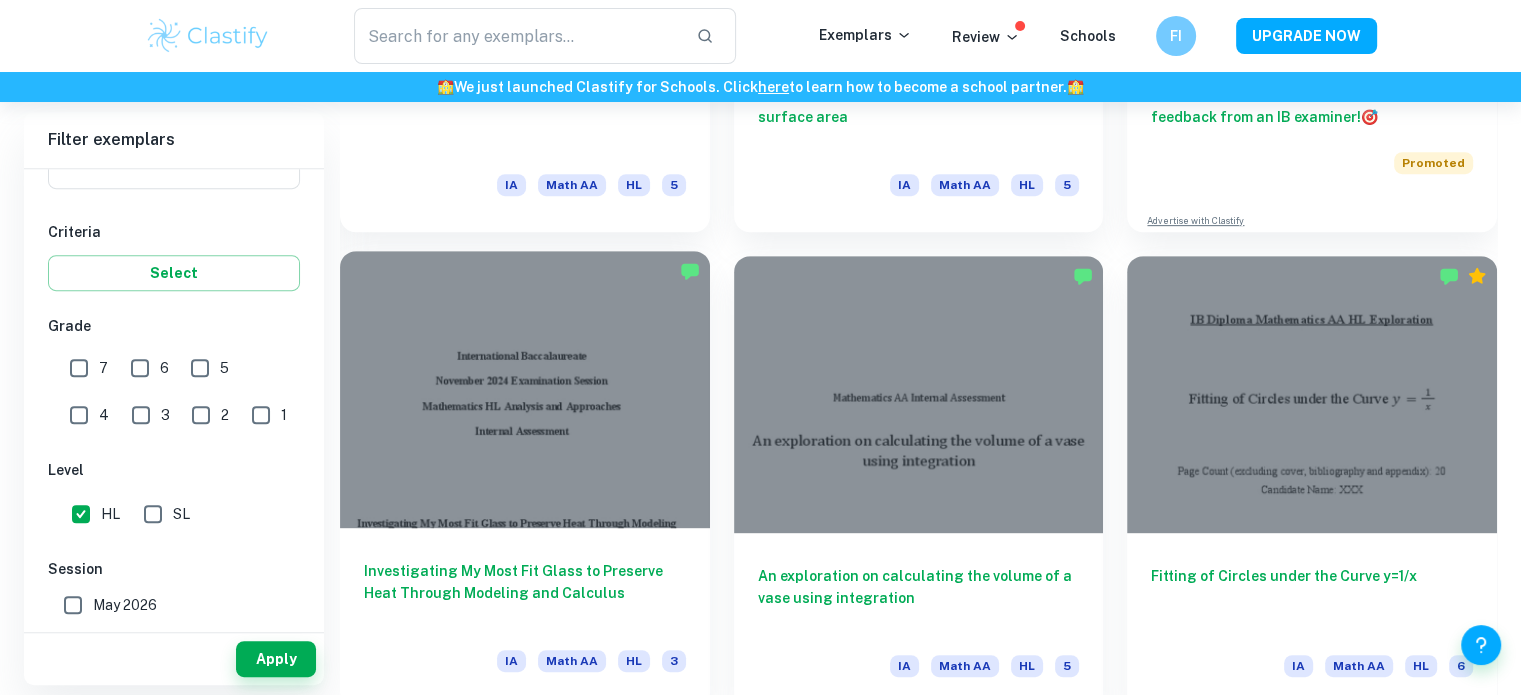 scroll, scrollTop: 900, scrollLeft: 0, axis: vertical 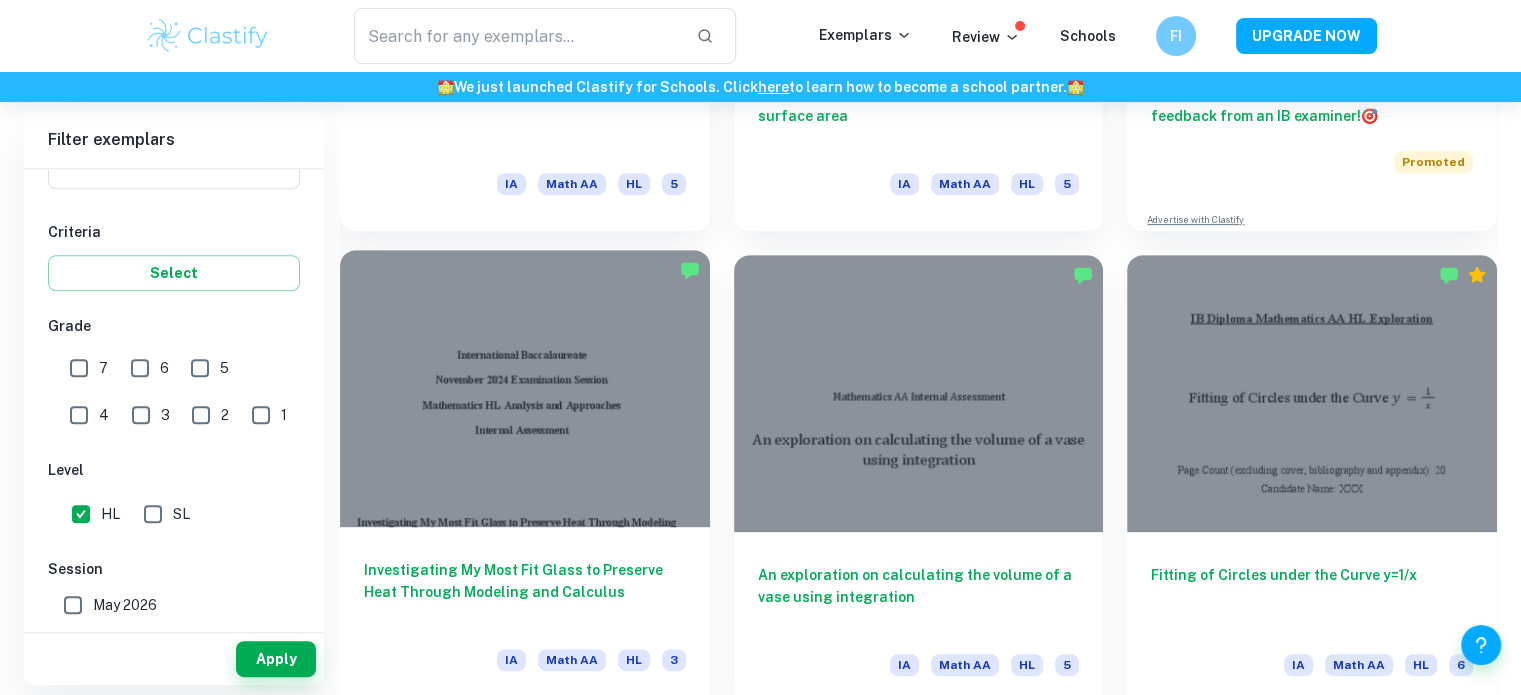 click at bounding box center (525, 388) 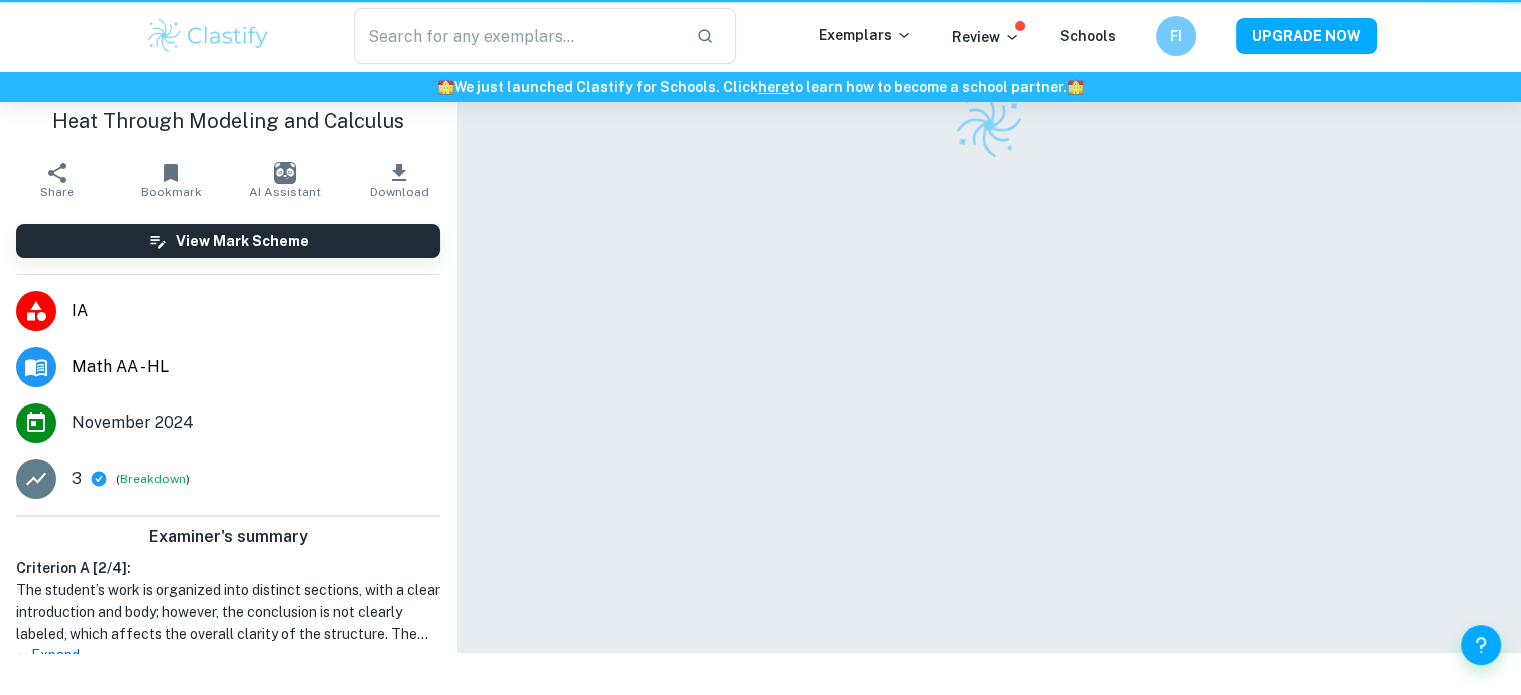 scroll, scrollTop: 0, scrollLeft: 0, axis: both 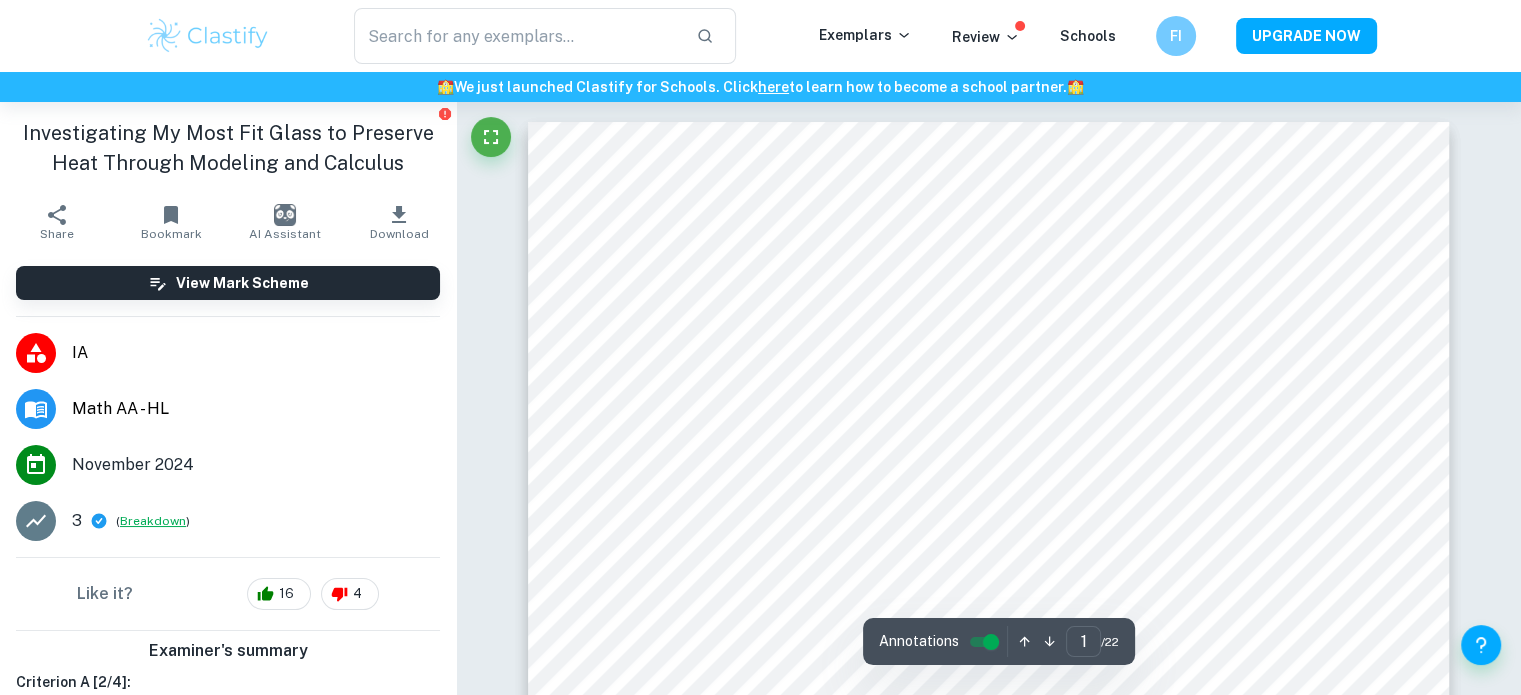 click on "Breakdown" at bounding box center [153, 521] 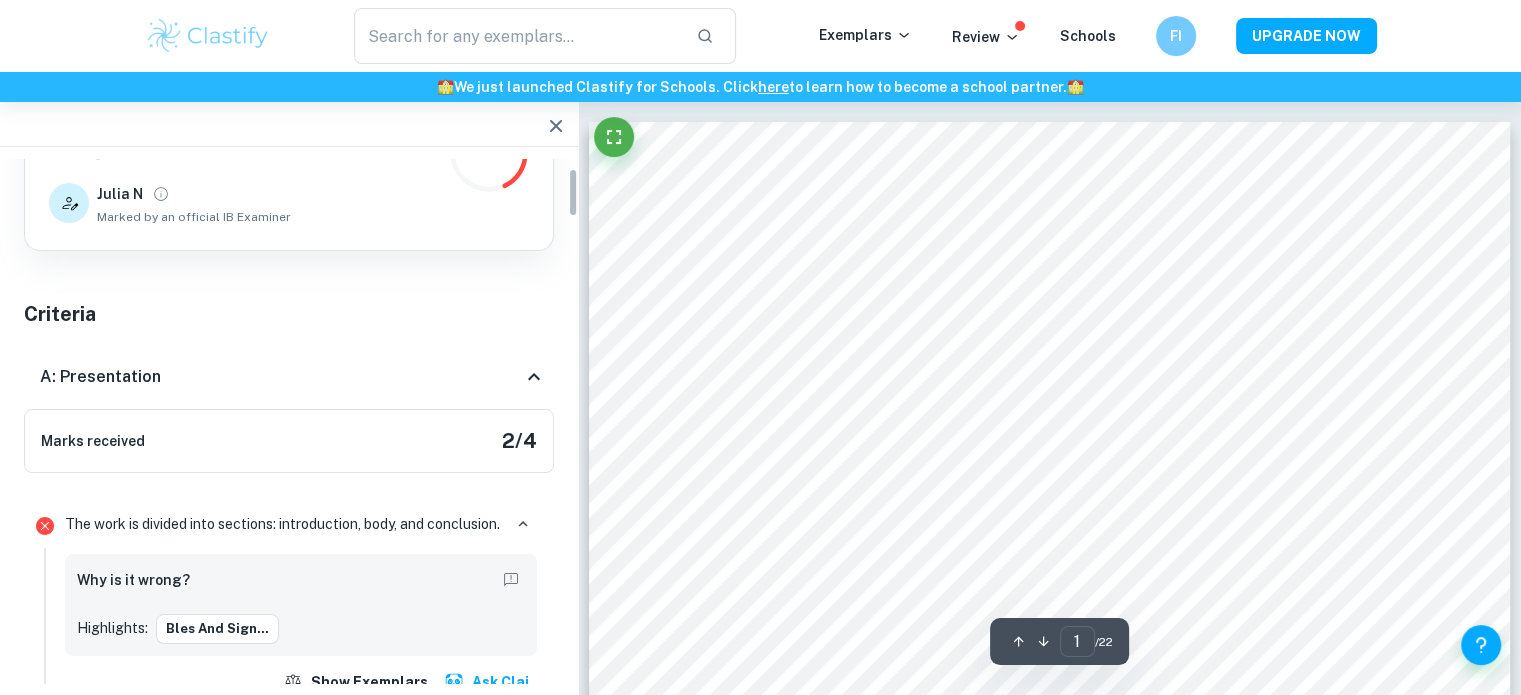 scroll, scrollTop: 100, scrollLeft: 0, axis: vertical 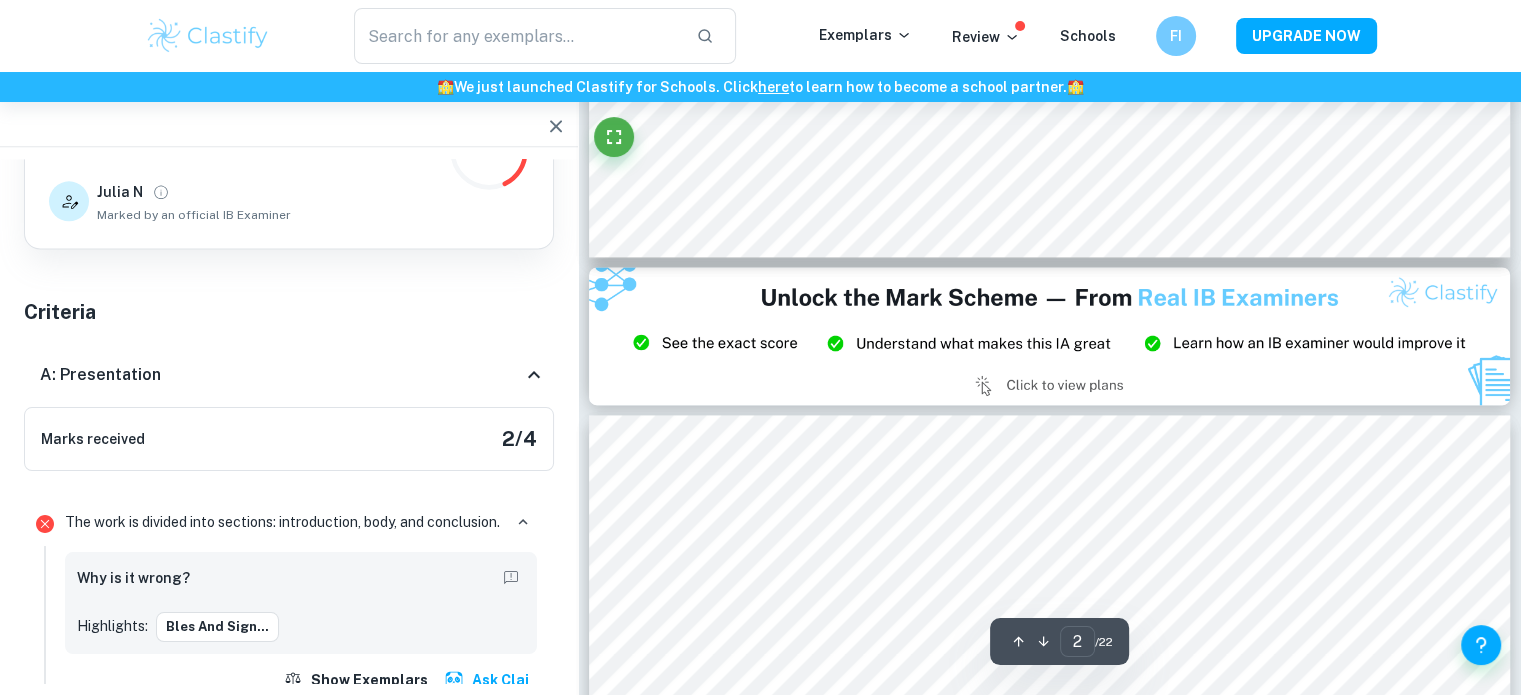 type on "3" 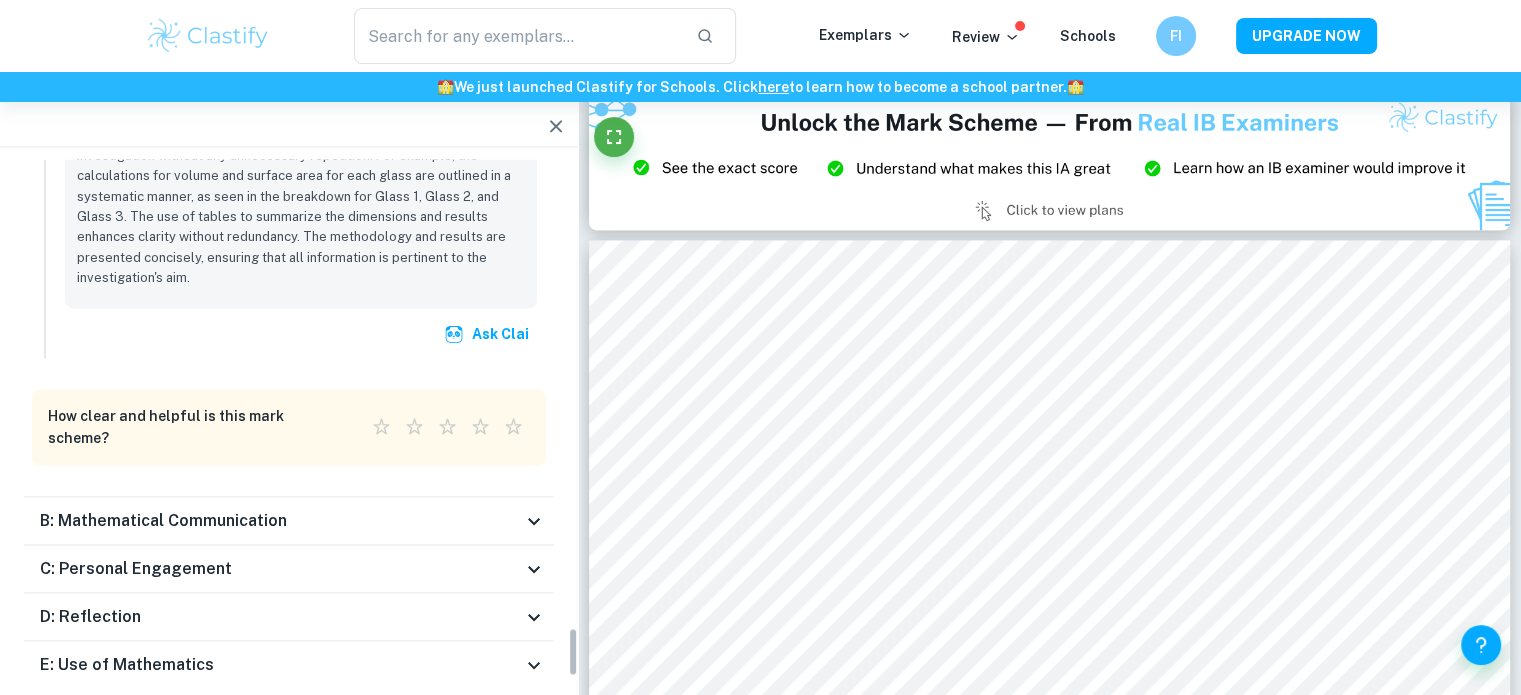 scroll, scrollTop: 5060, scrollLeft: 0, axis: vertical 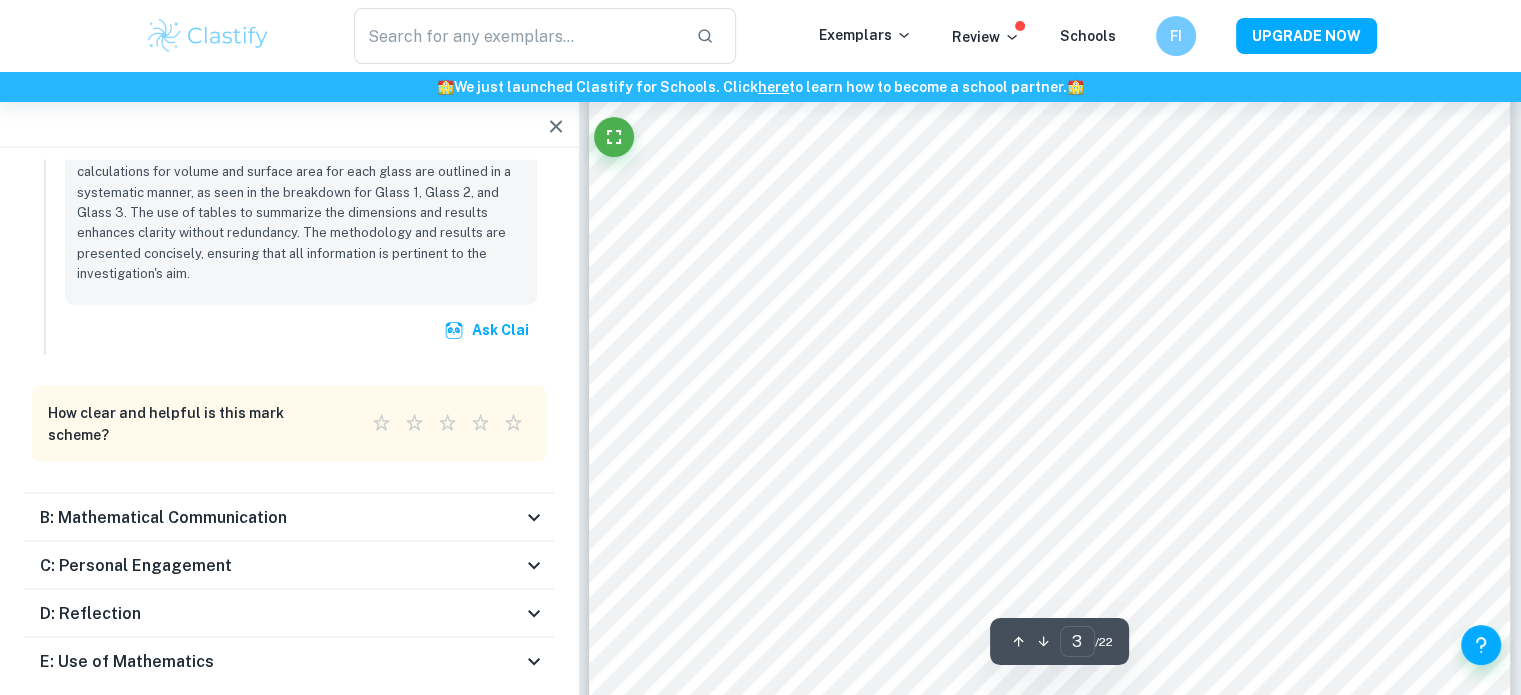 click on "C: Personal Engagement" at bounding box center [289, 565] 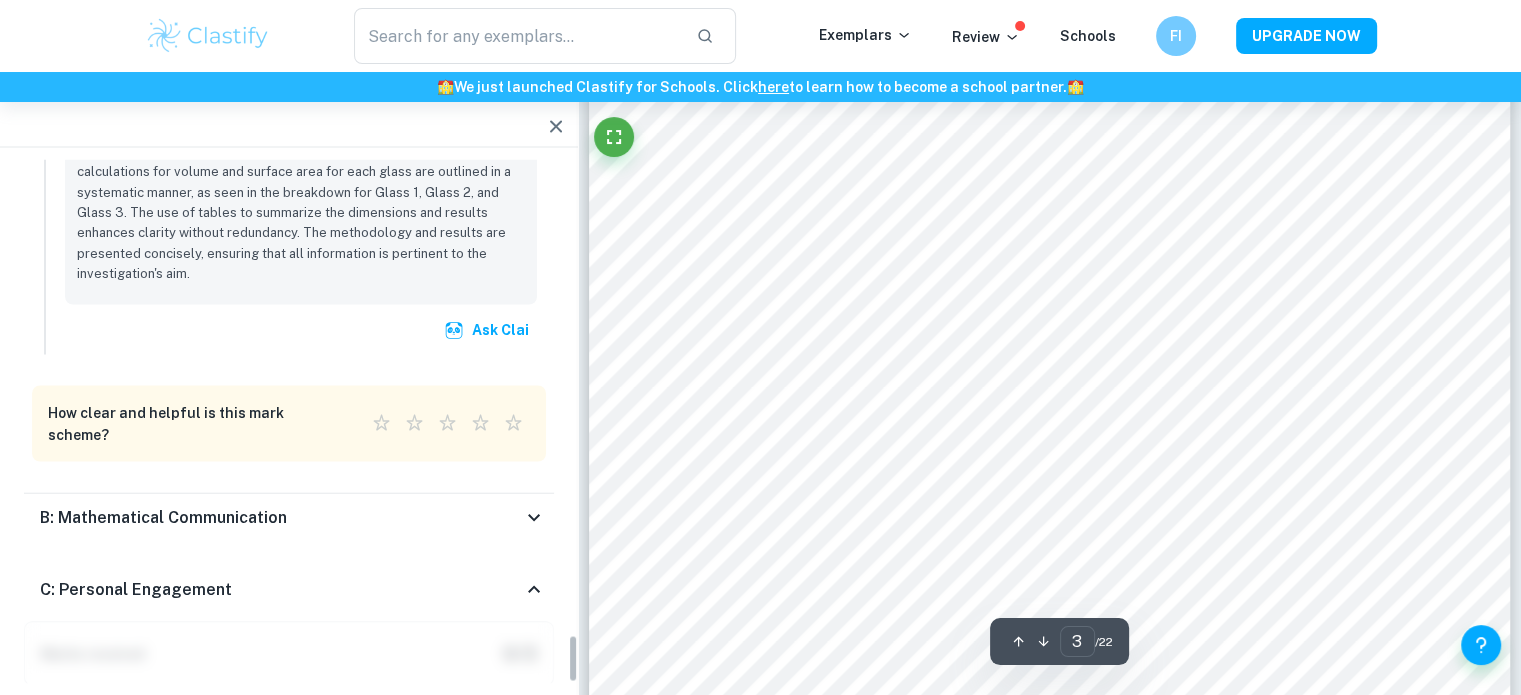 scroll, scrollTop: 5672, scrollLeft: 0, axis: vertical 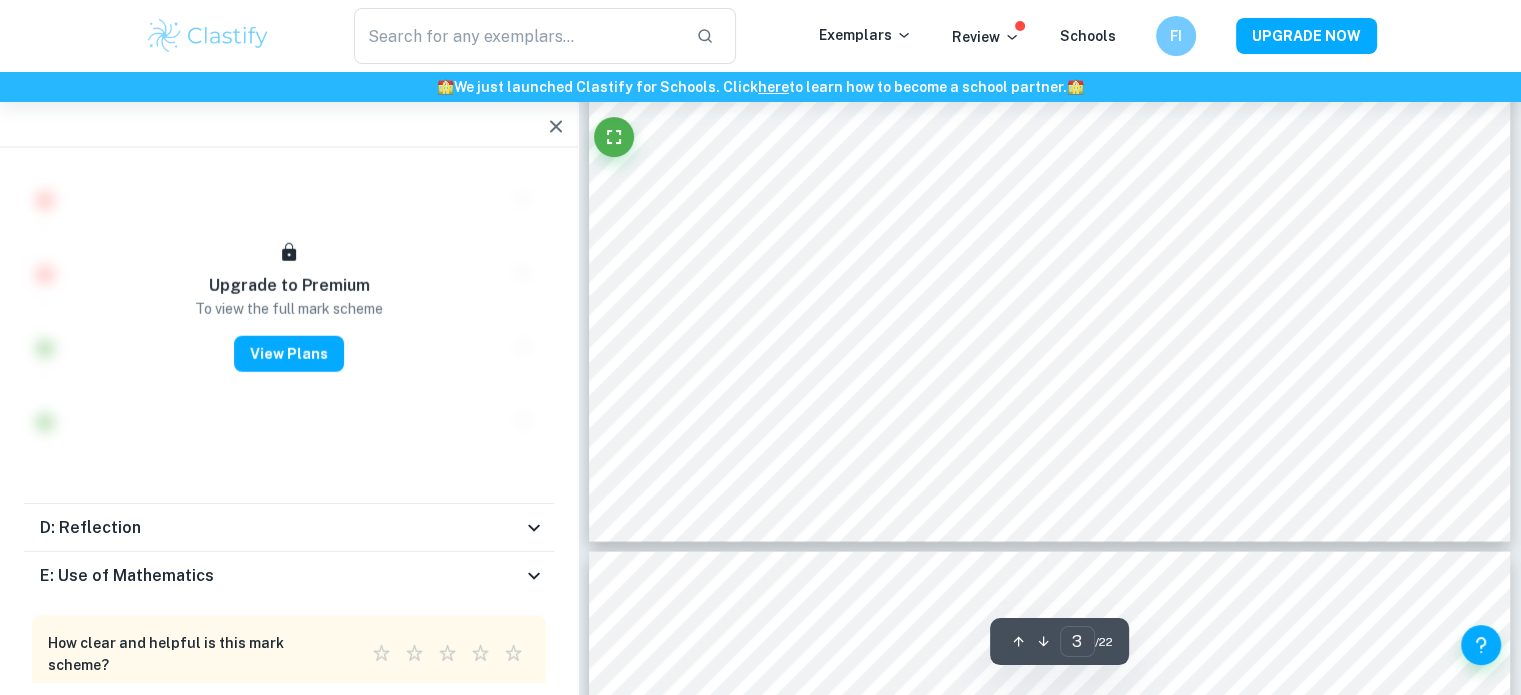 click 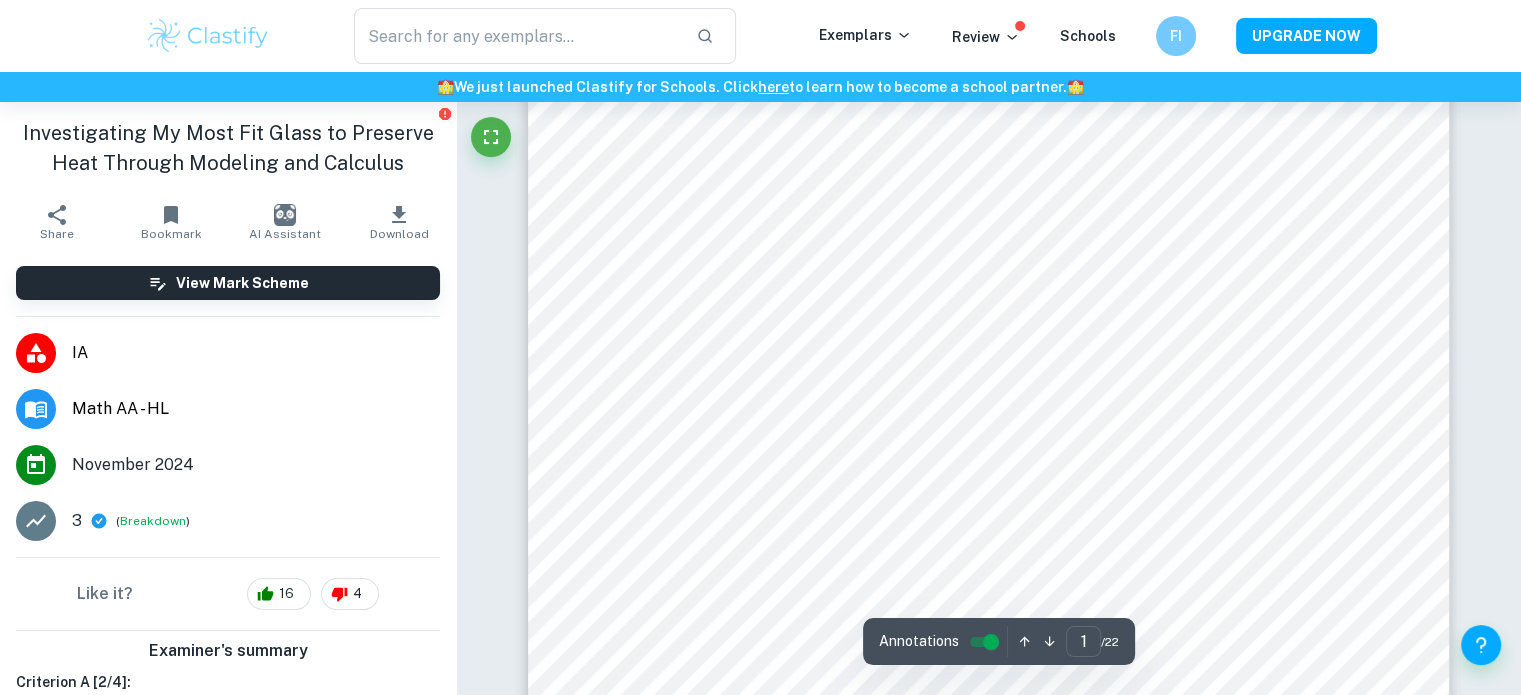 scroll, scrollTop: 302, scrollLeft: 0, axis: vertical 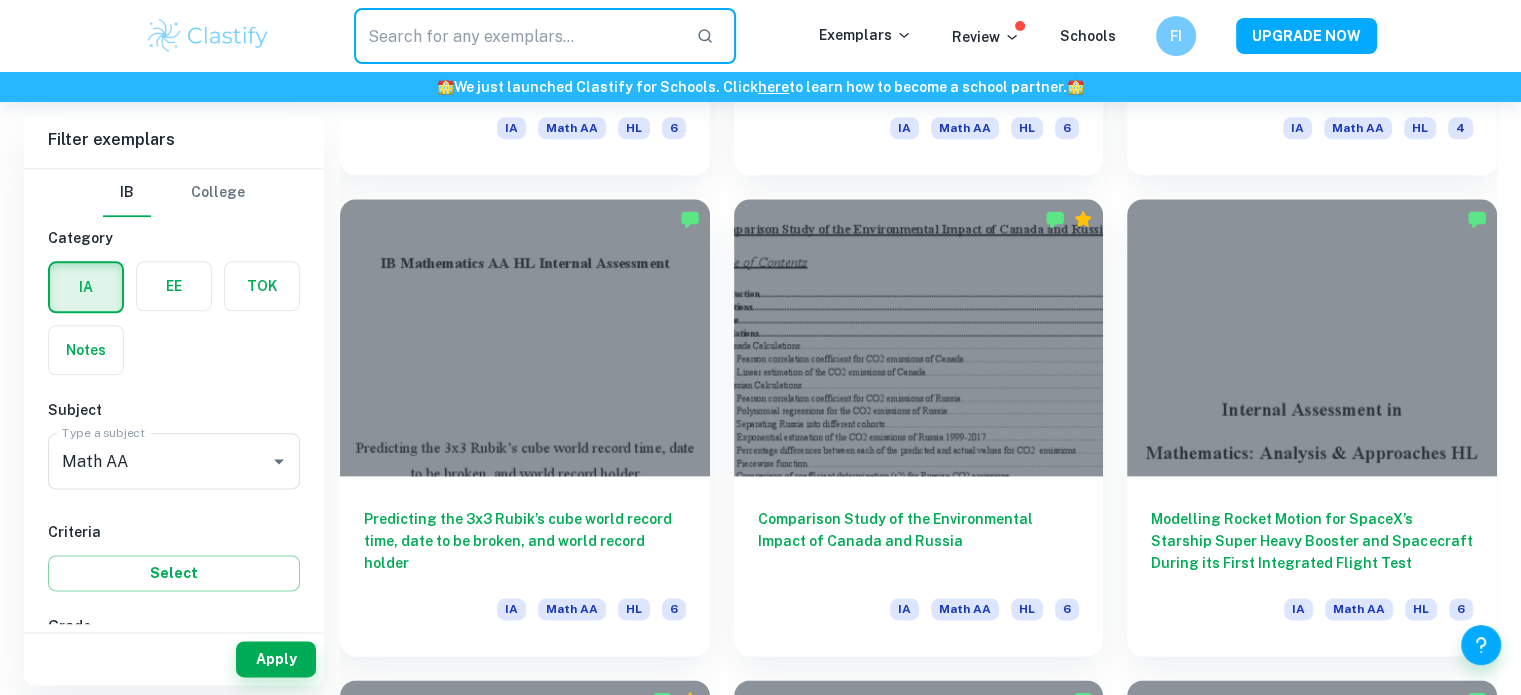 click at bounding box center (517, 36) 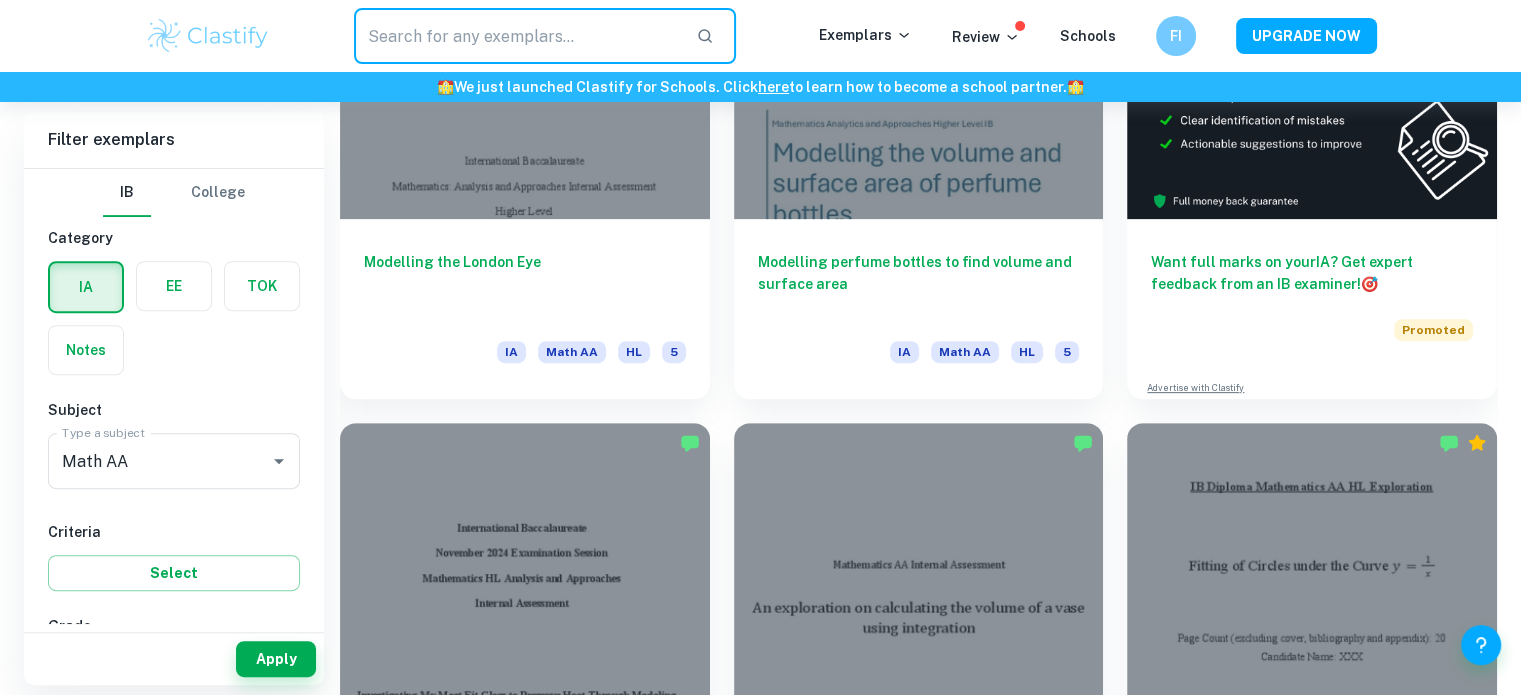 scroll, scrollTop: 700, scrollLeft: 0, axis: vertical 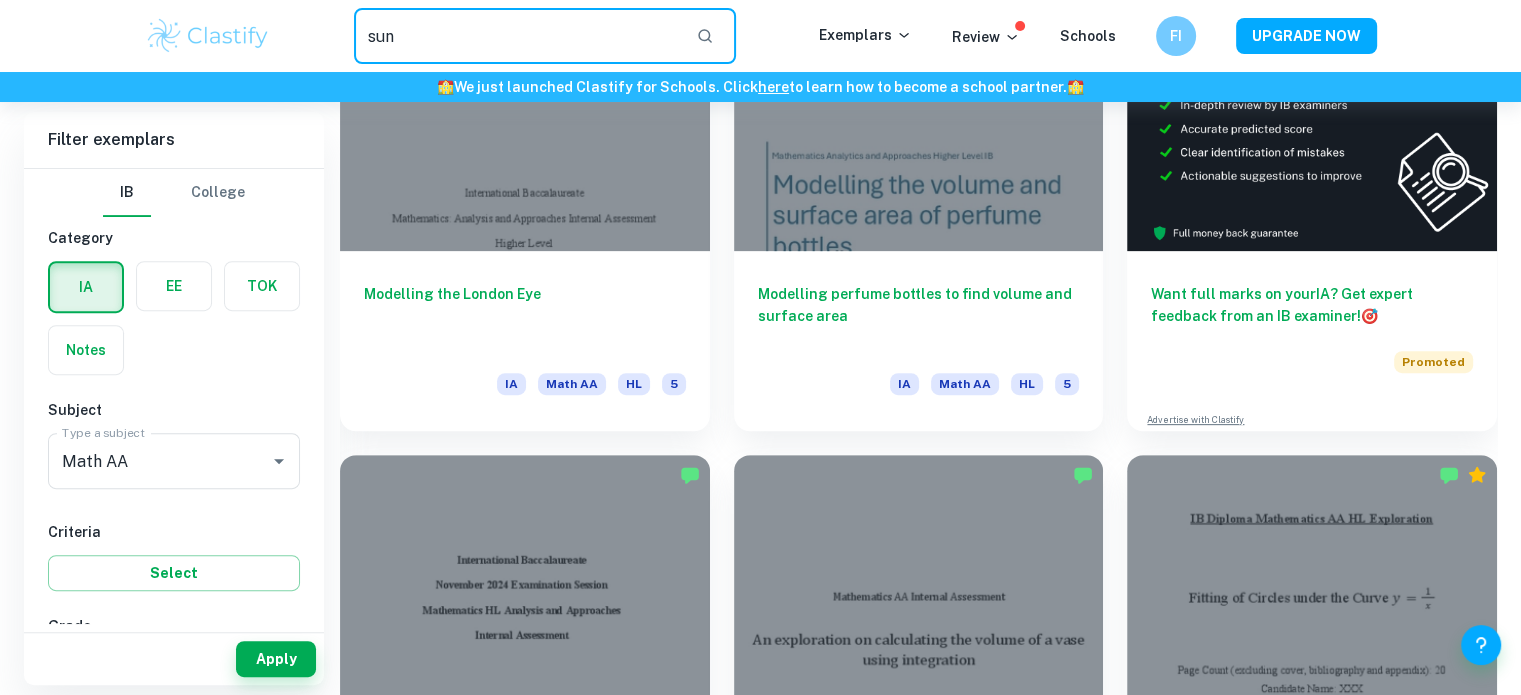 type on "sun" 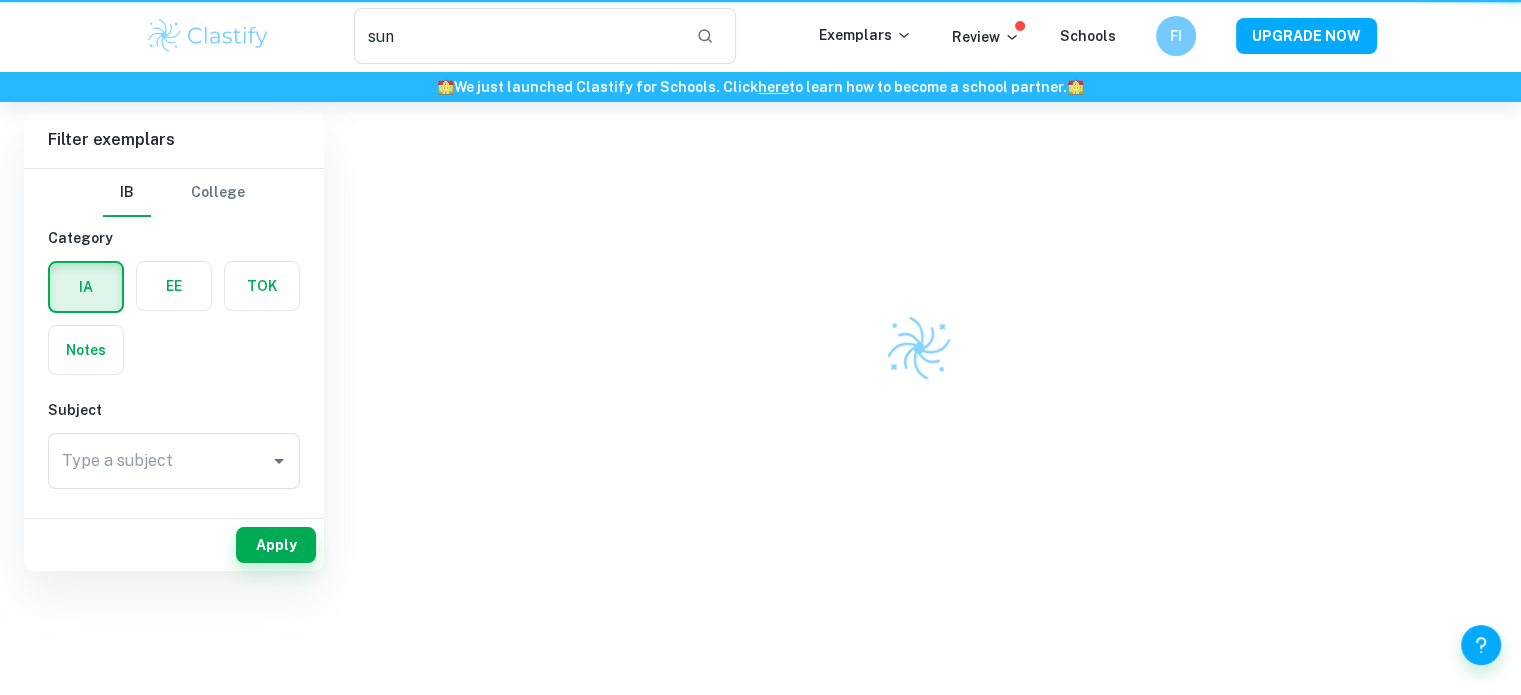 scroll, scrollTop: 0, scrollLeft: 0, axis: both 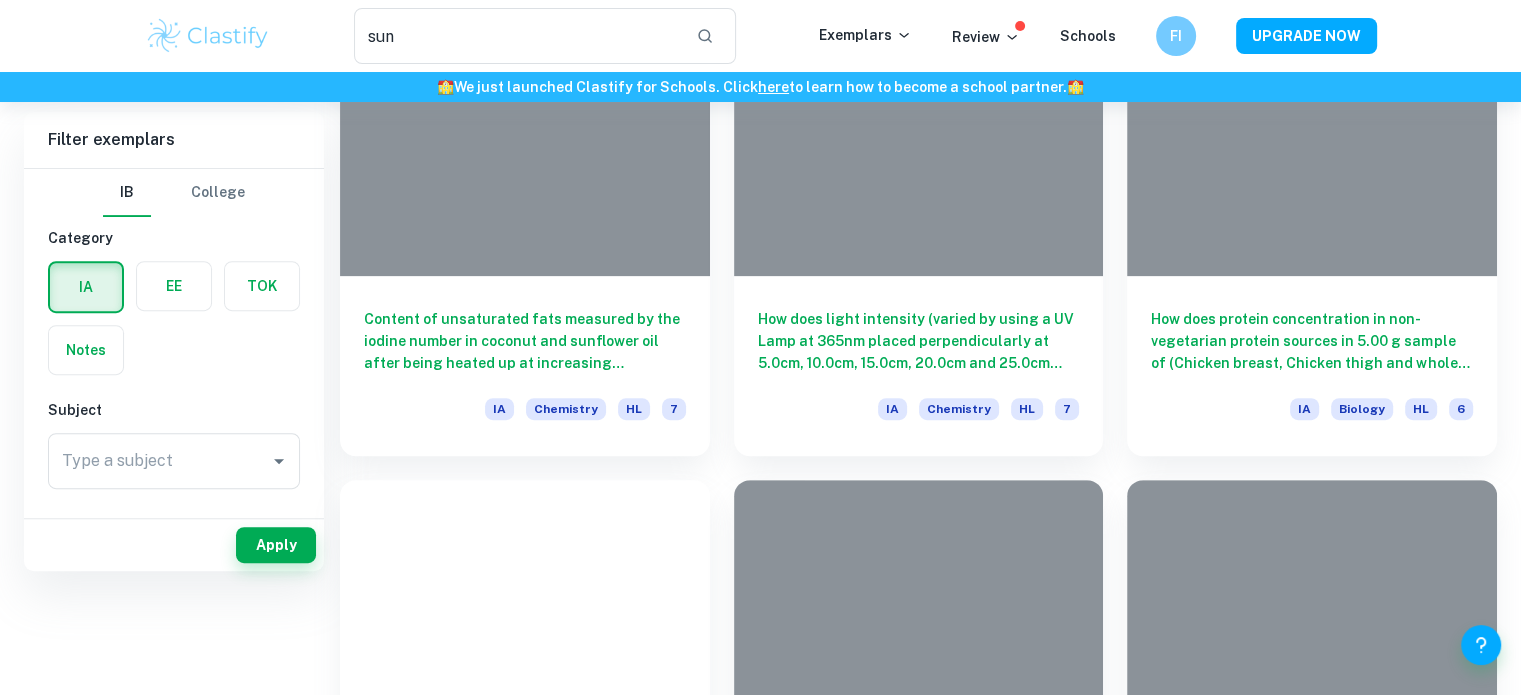 type 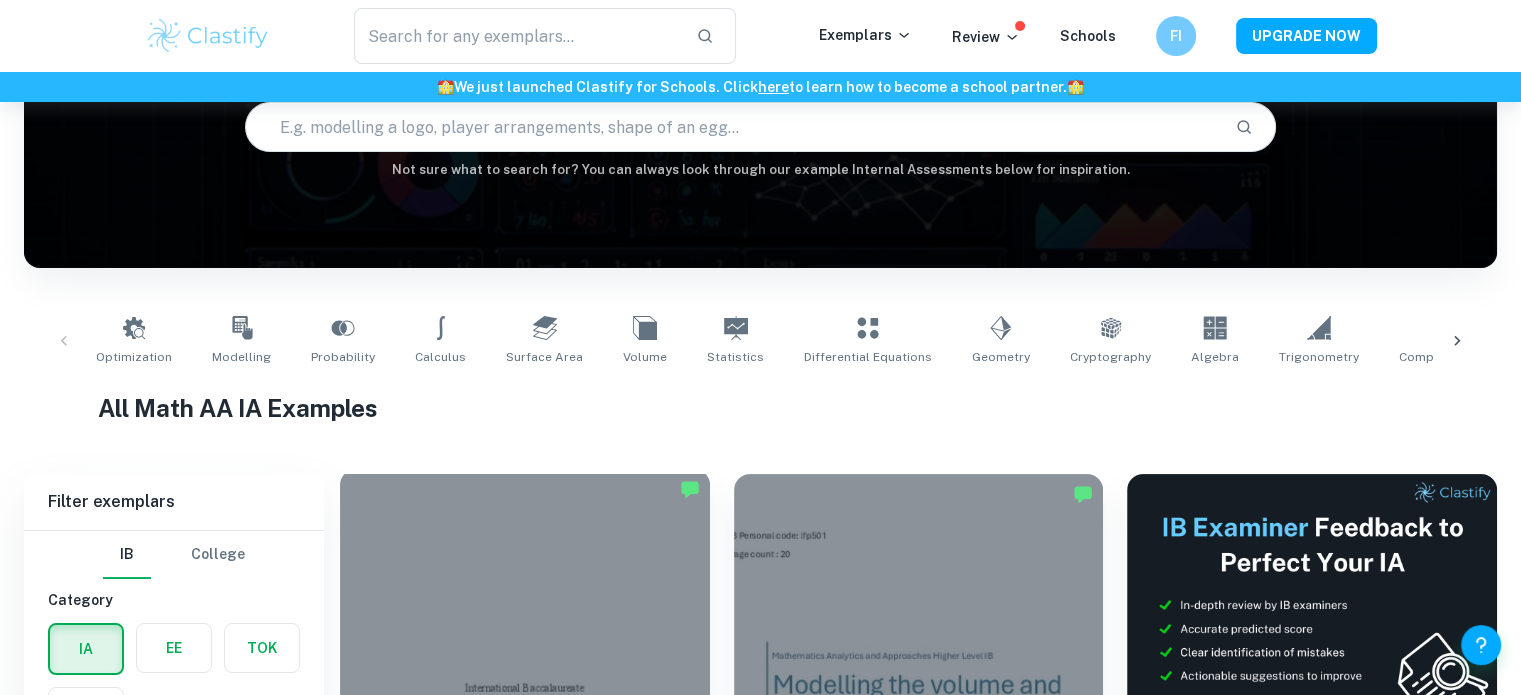 scroll, scrollTop: 0, scrollLeft: 0, axis: both 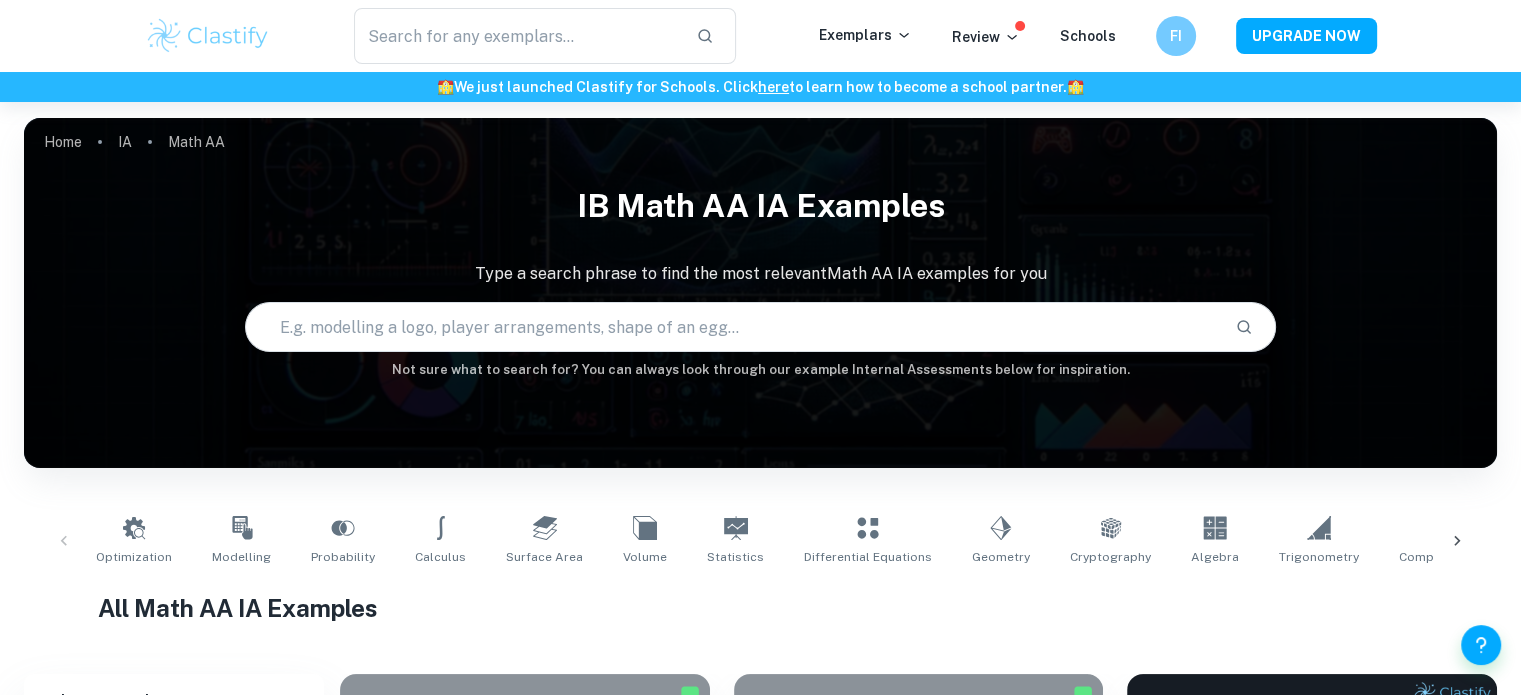 drag, startPoint x: 571, startPoint y: 319, endPoint x: 561, endPoint y: 333, distance: 17.20465 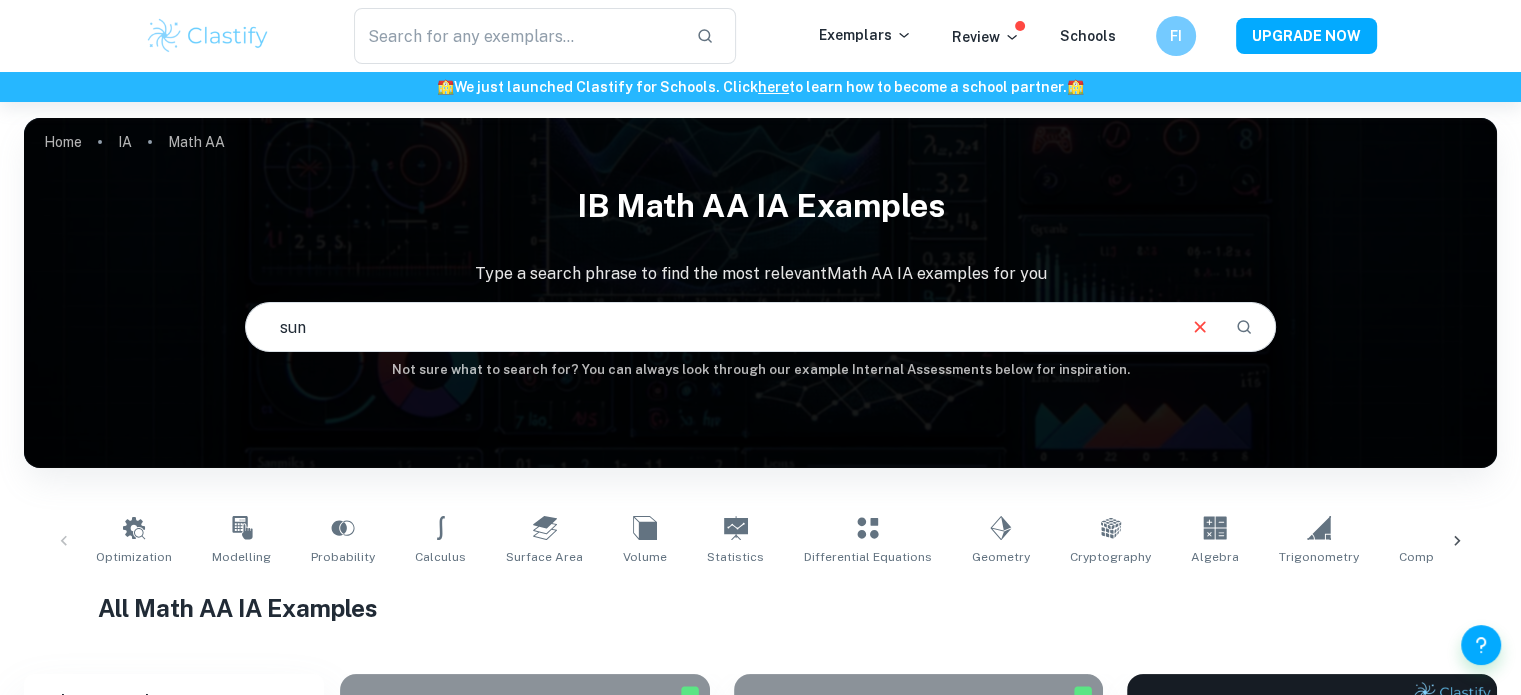 type on "sun" 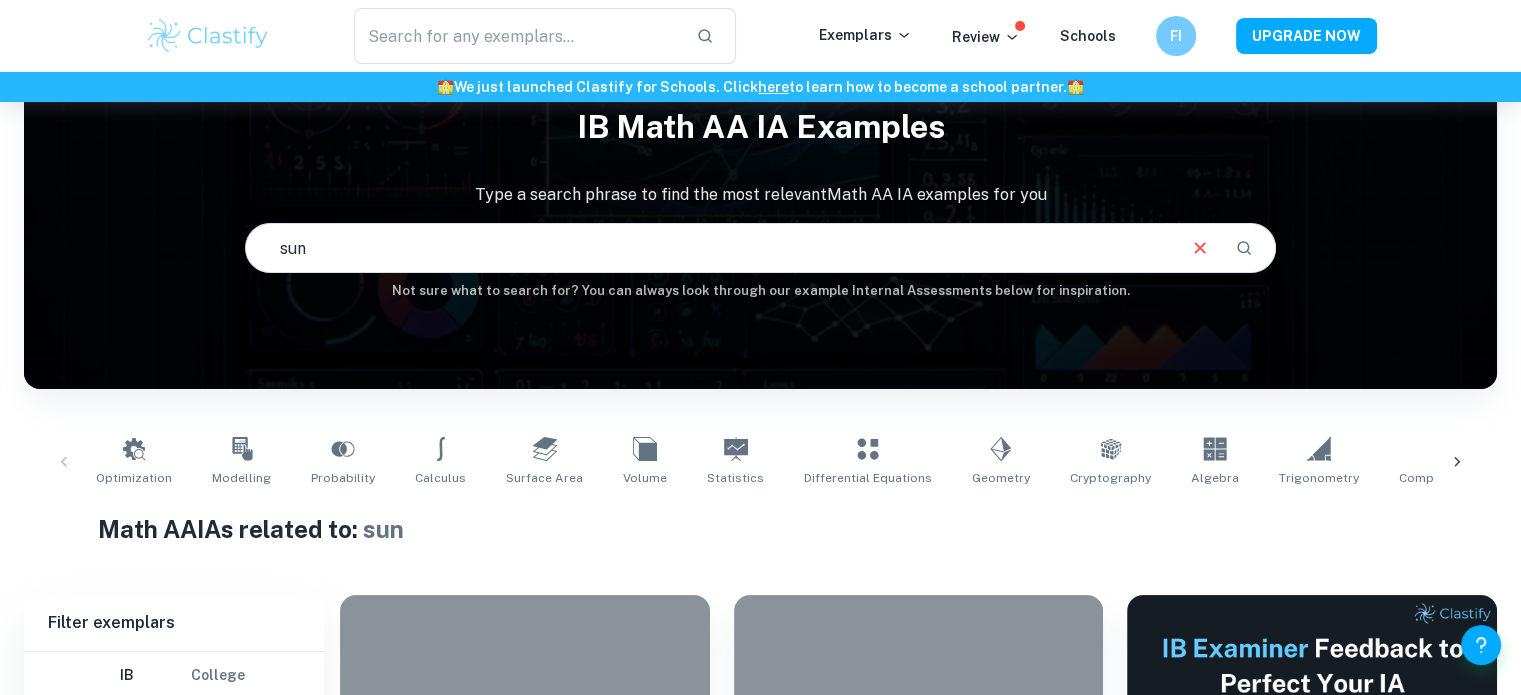 scroll, scrollTop: 0, scrollLeft: 0, axis: both 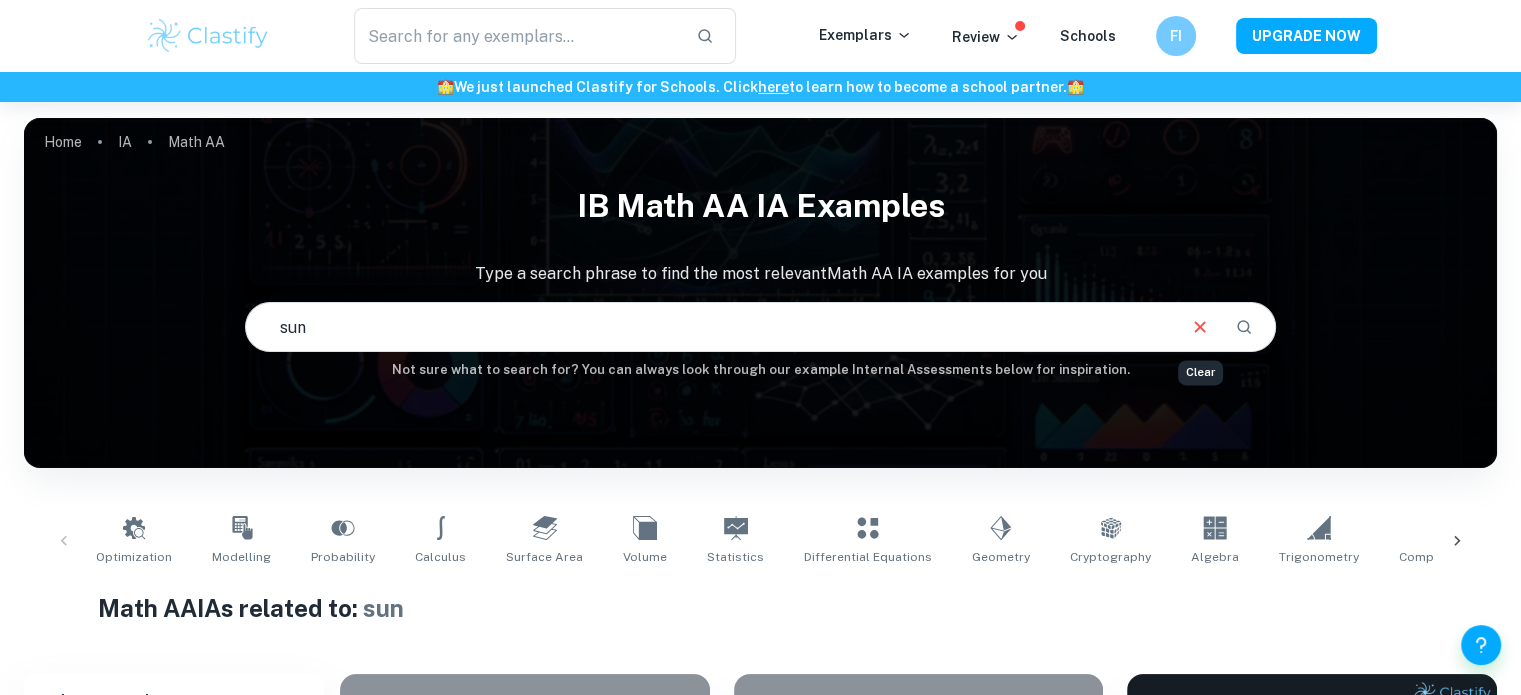 click at bounding box center [1200, 327] 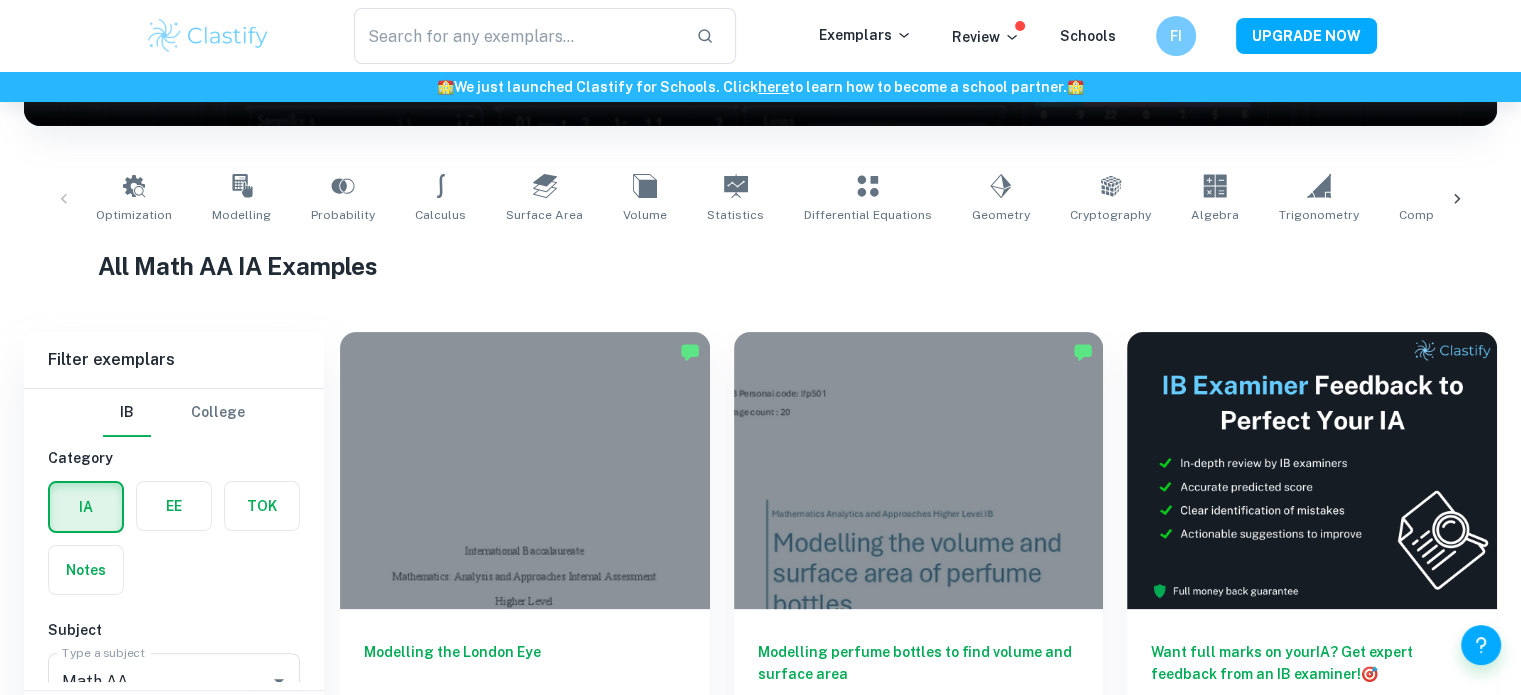 scroll, scrollTop: 400, scrollLeft: 0, axis: vertical 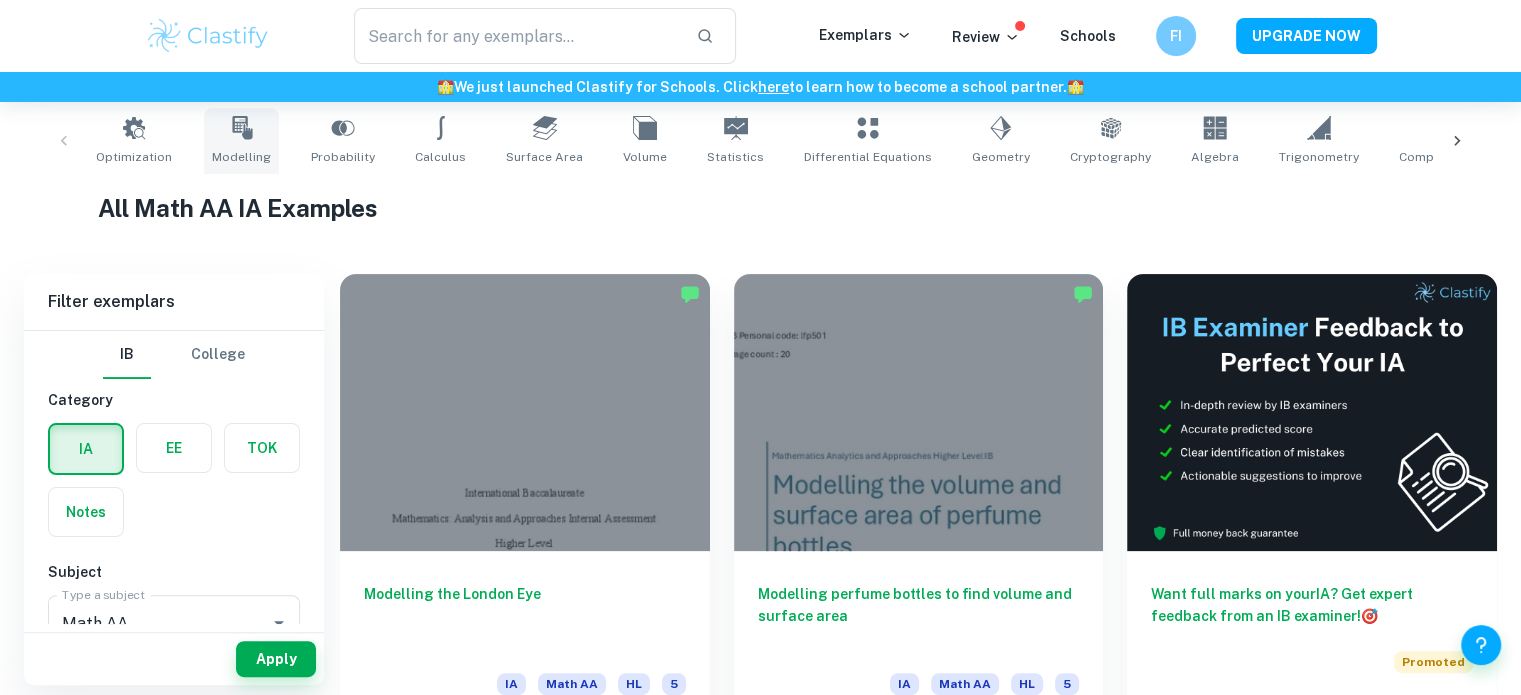 click on "Modelling" at bounding box center [241, 141] 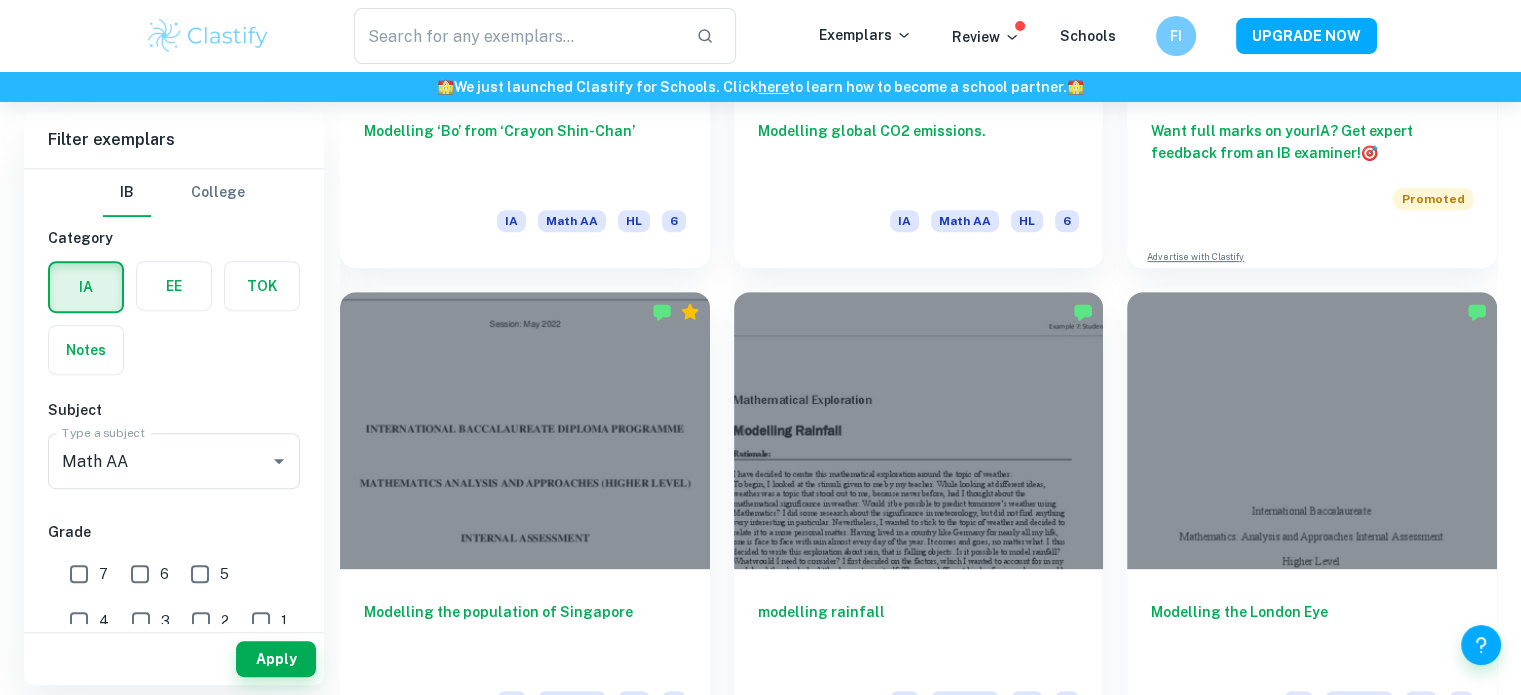 scroll, scrollTop: 900, scrollLeft: 0, axis: vertical 